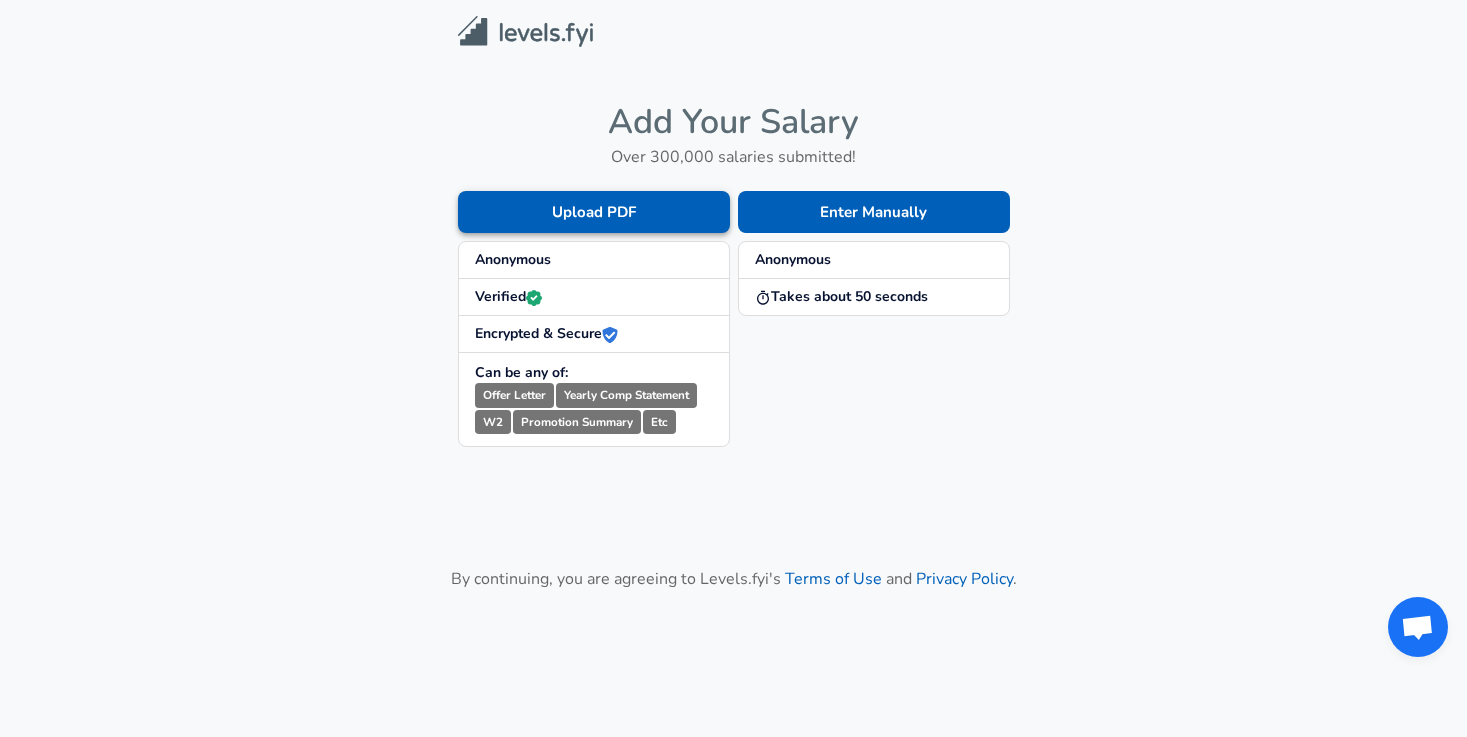 scroll, scrollTop: 0, scrollLeft: 0, axis: both 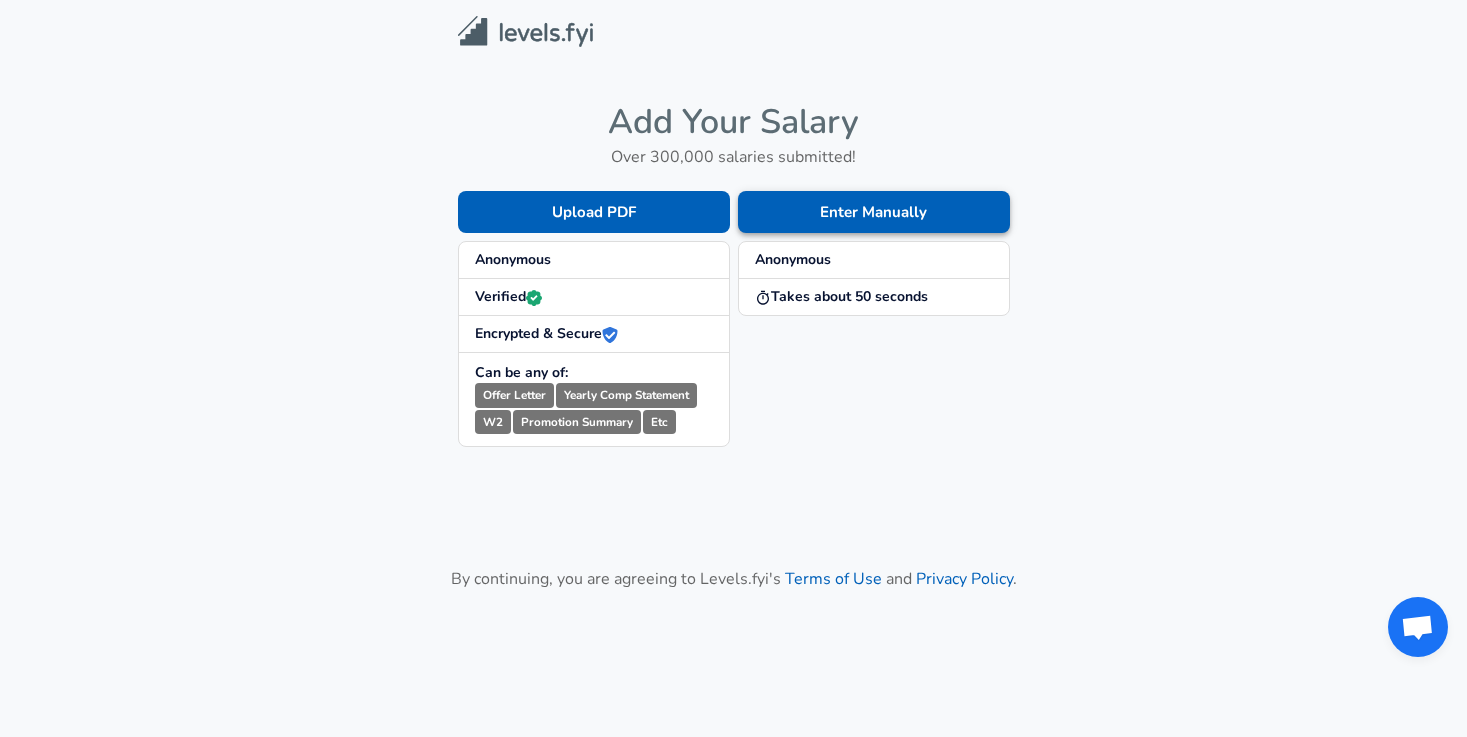 click on "Enter Manually" at bounding box center (874, 212) 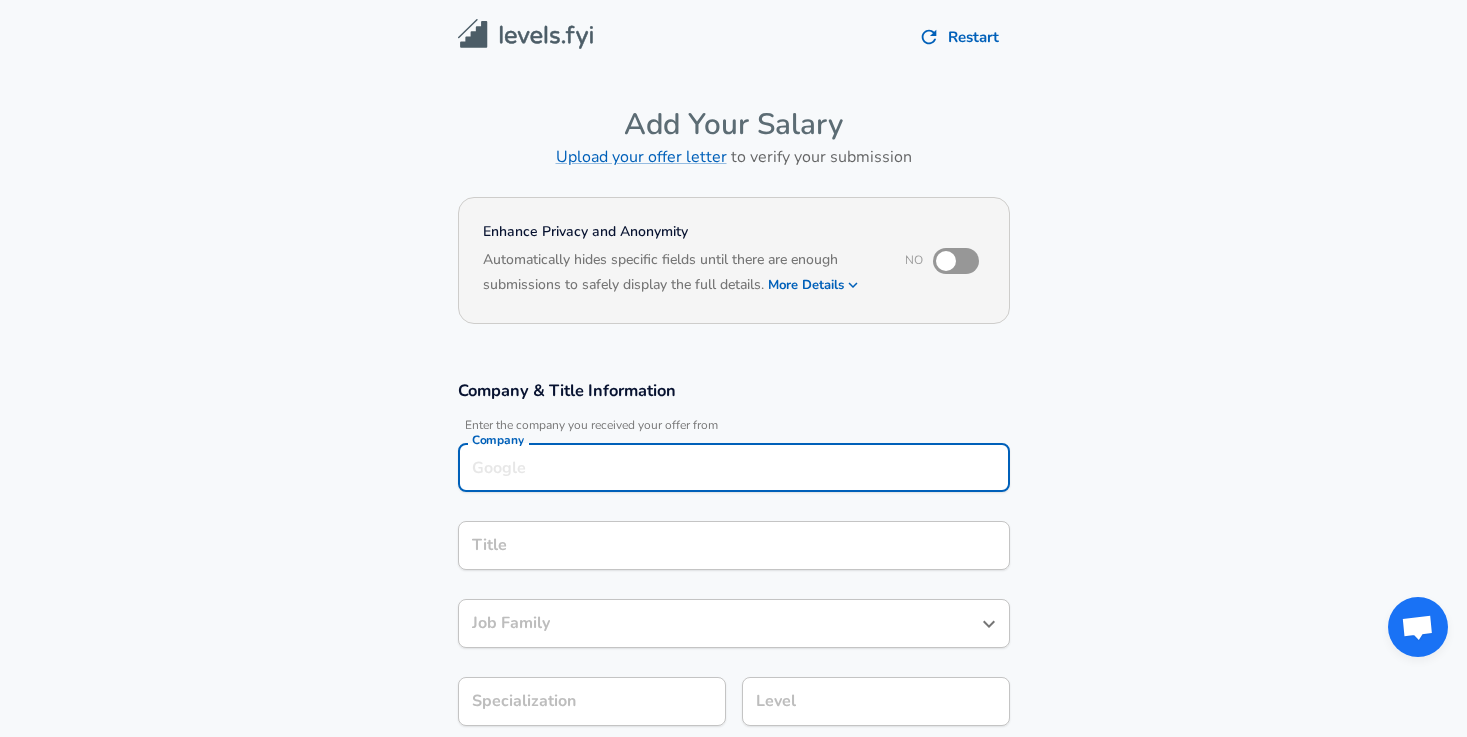 scroll, scrollTop: 20, scrollLeft: 0, axis: vertical 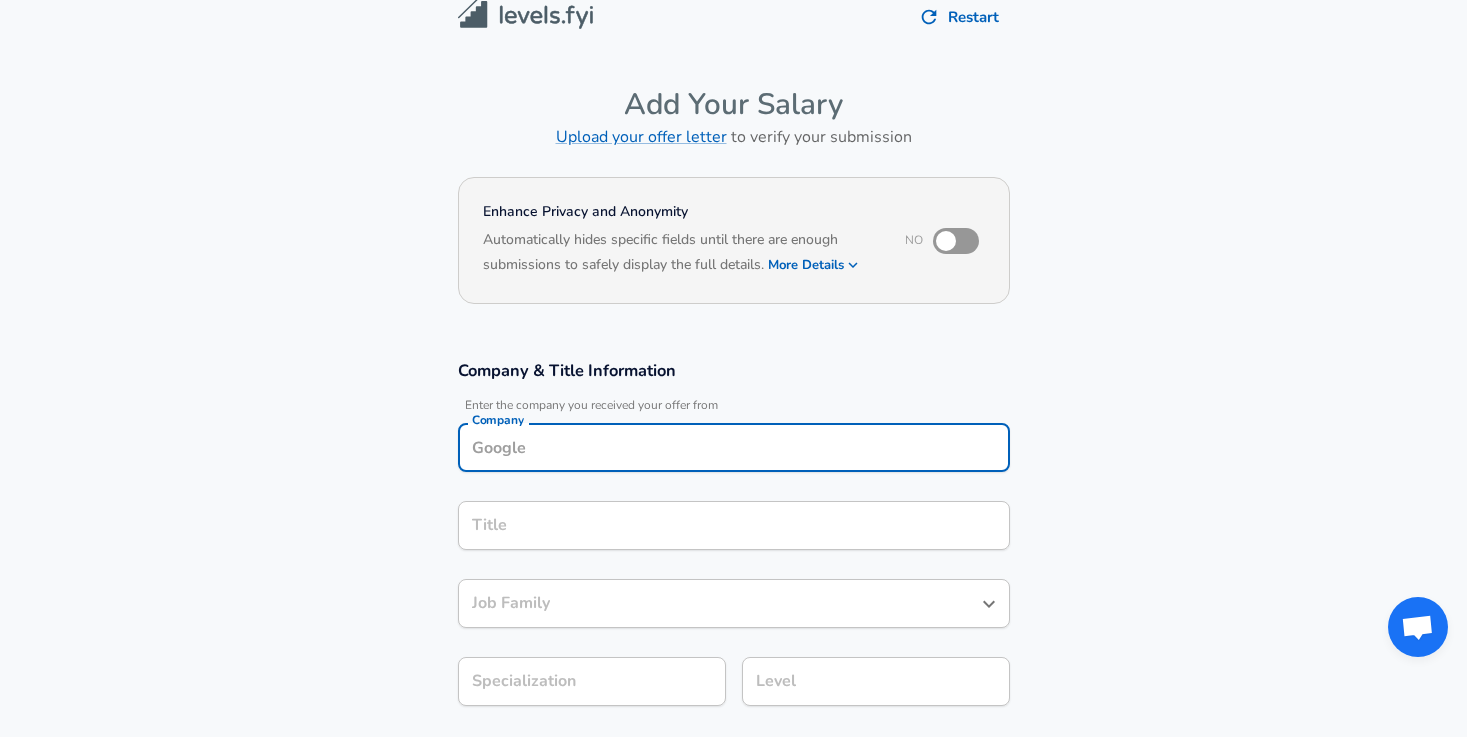 click on "Company" at bounding box center [734, 447] 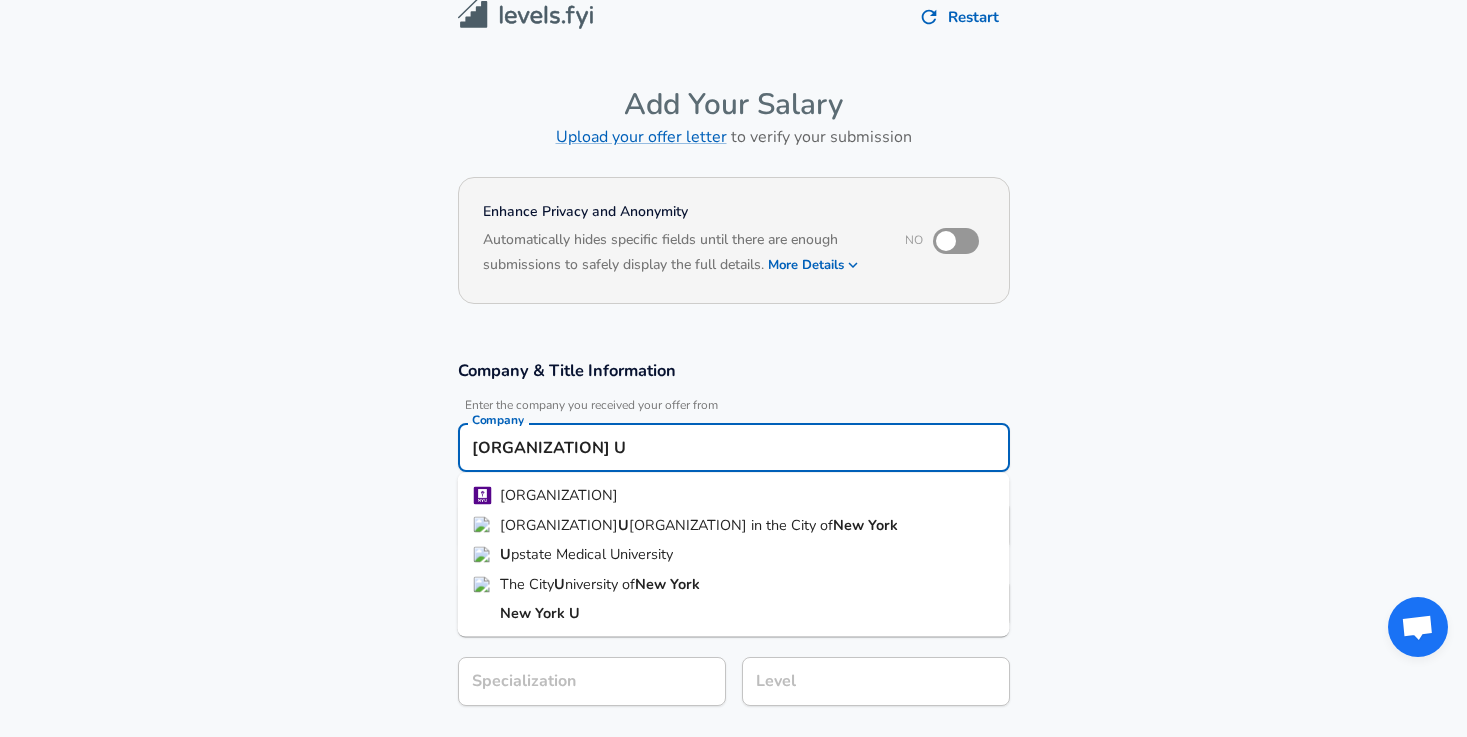 click on "[ORGANIZATION]" at bounding box center [734, 496] 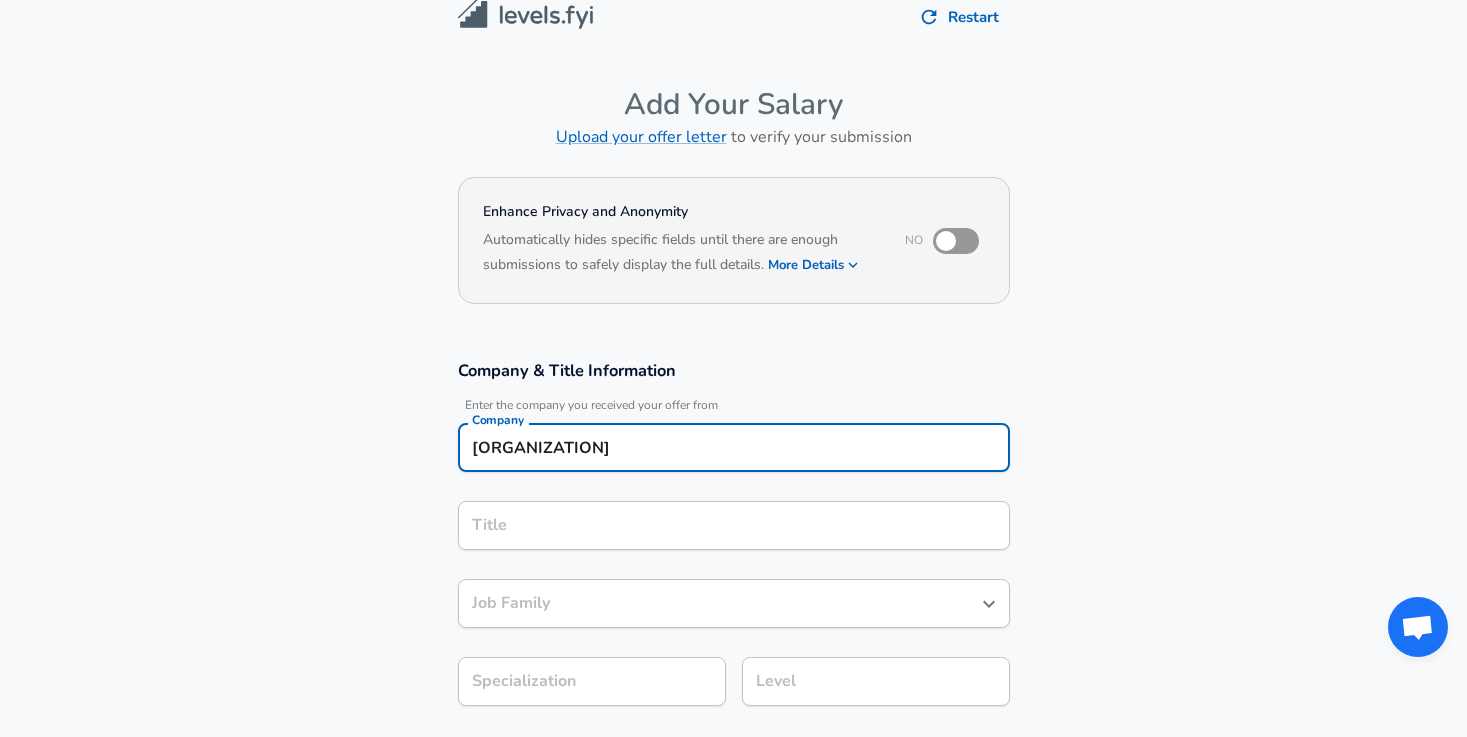 type on "[ORGANIZATION]" 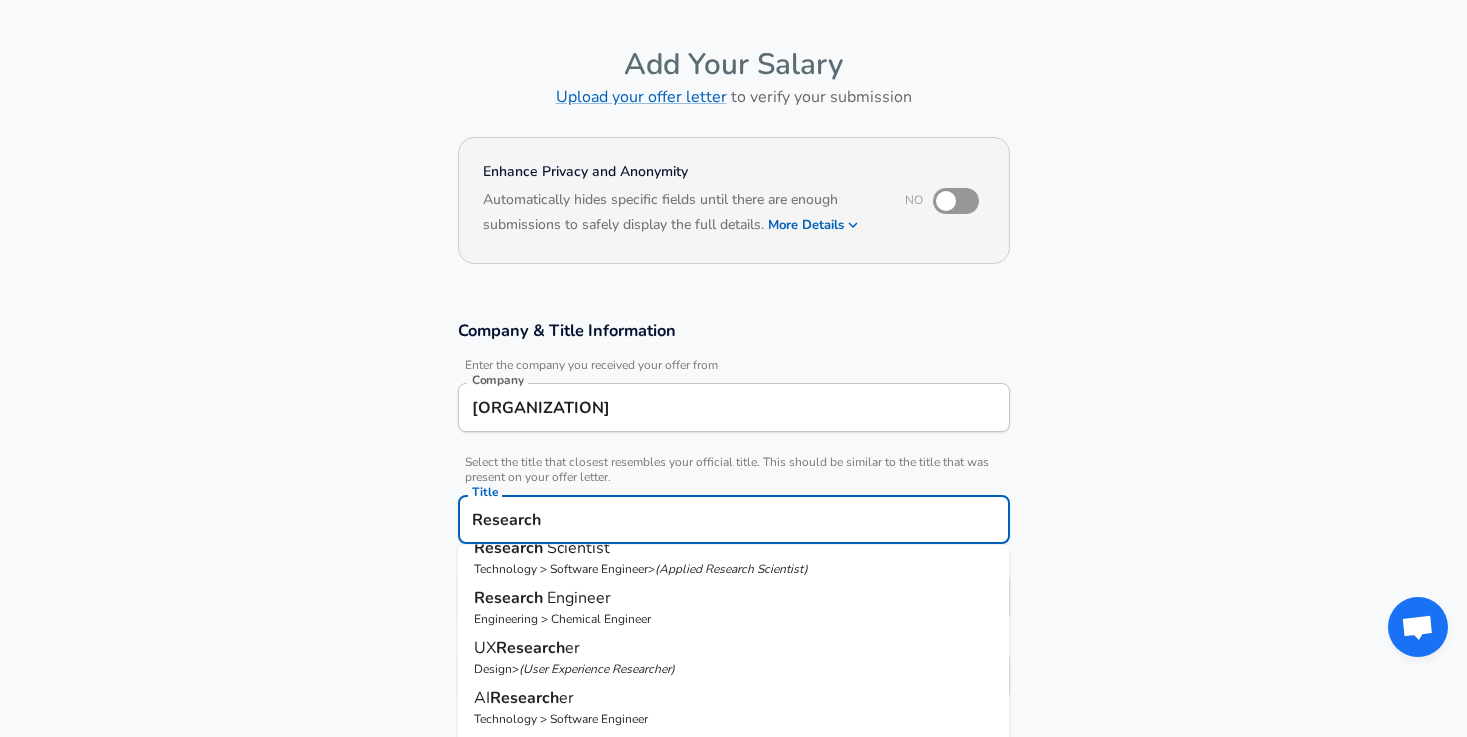 scroll, scrollTop: 0, scrollLeft: 0, axis: both 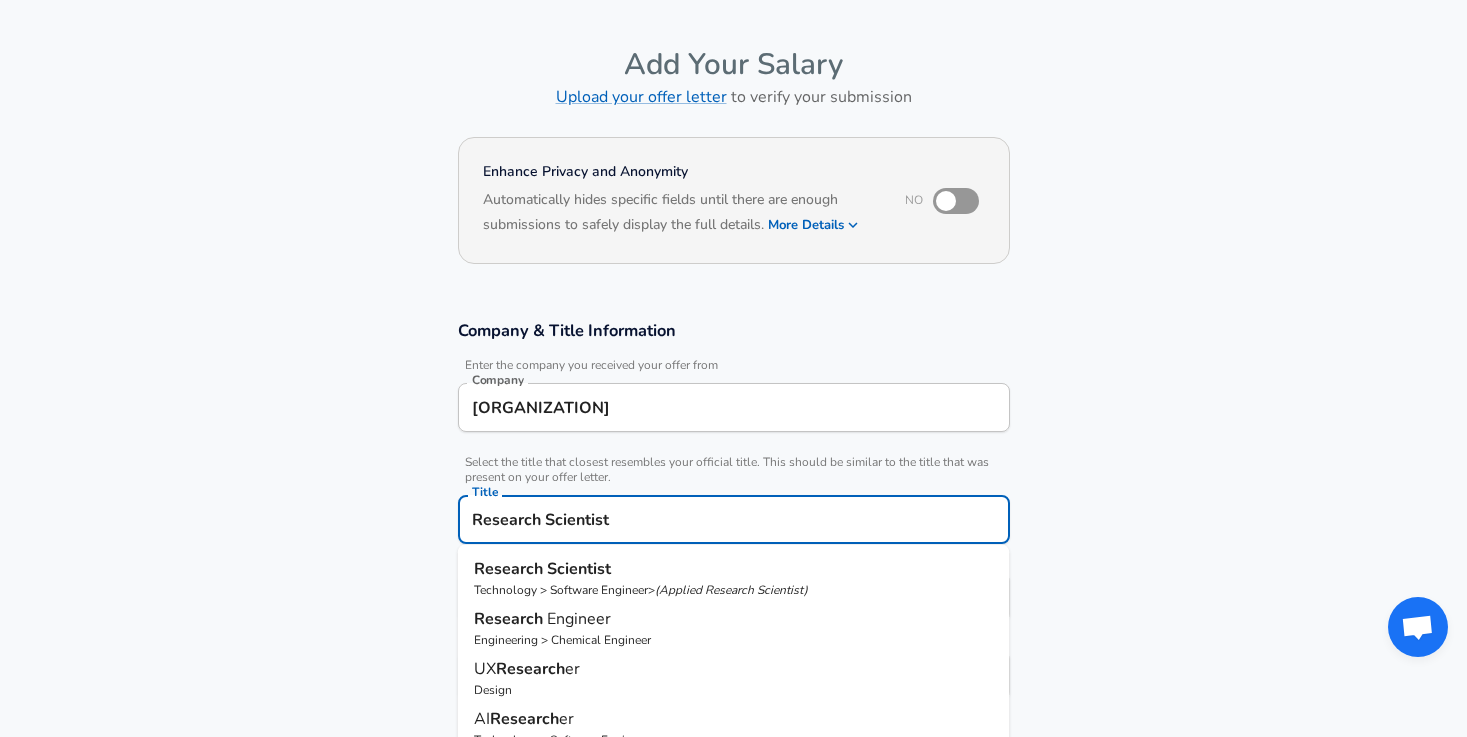 type on "Research Scientist" 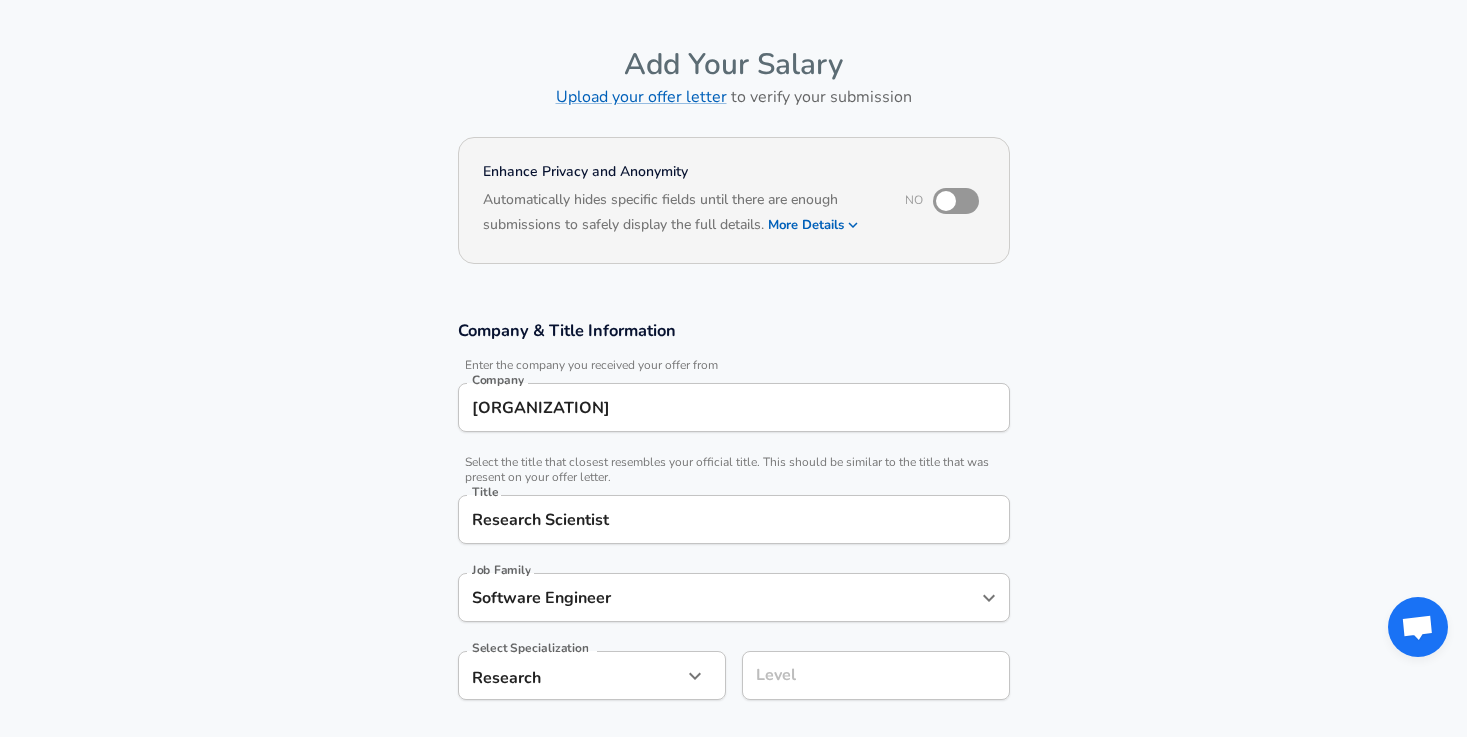 click on "Software Engineer" at bounding box center [719, 597] 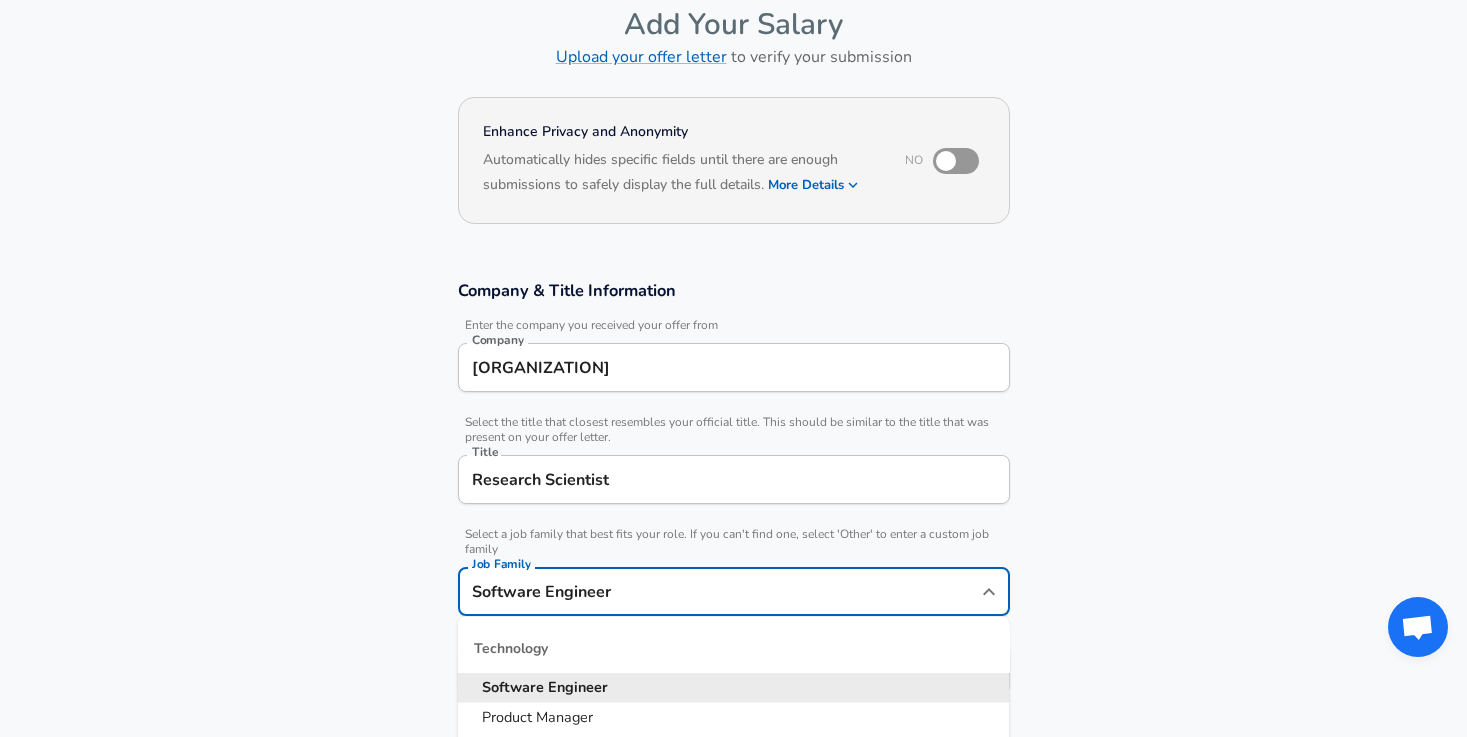 scroll, scrollTop: 0, scrollLeft: 0, axis: both 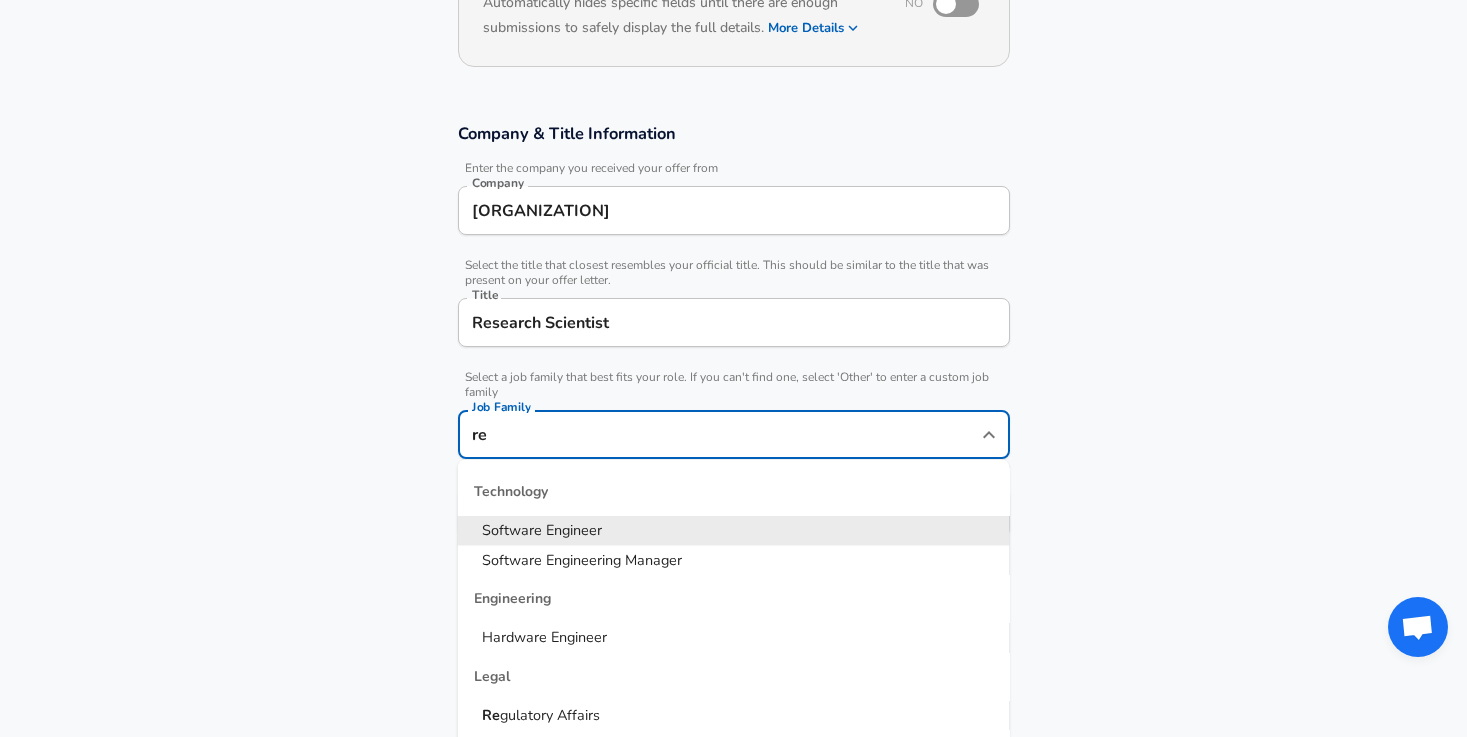 type on "r" 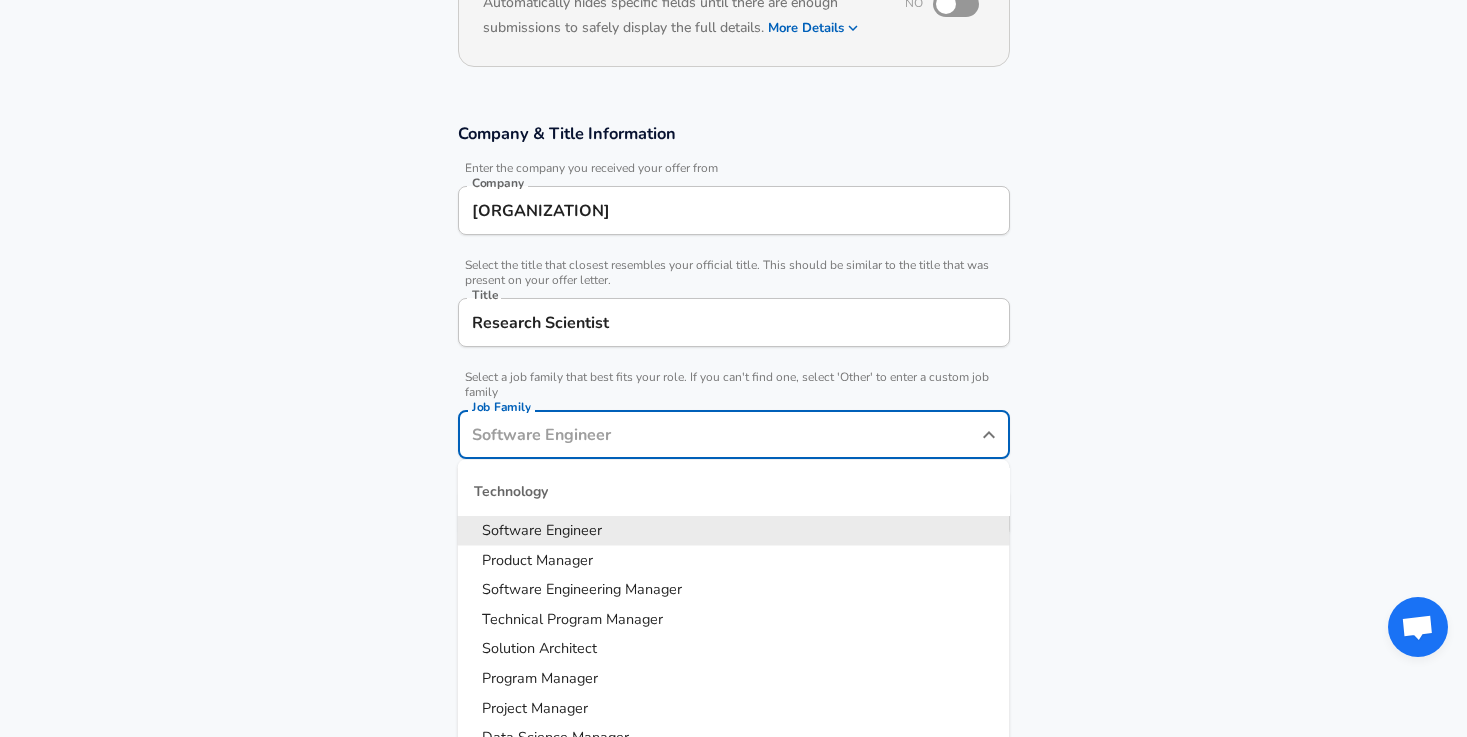 scroll, scrollTop: 0, scrollLeft: 0, axis: both 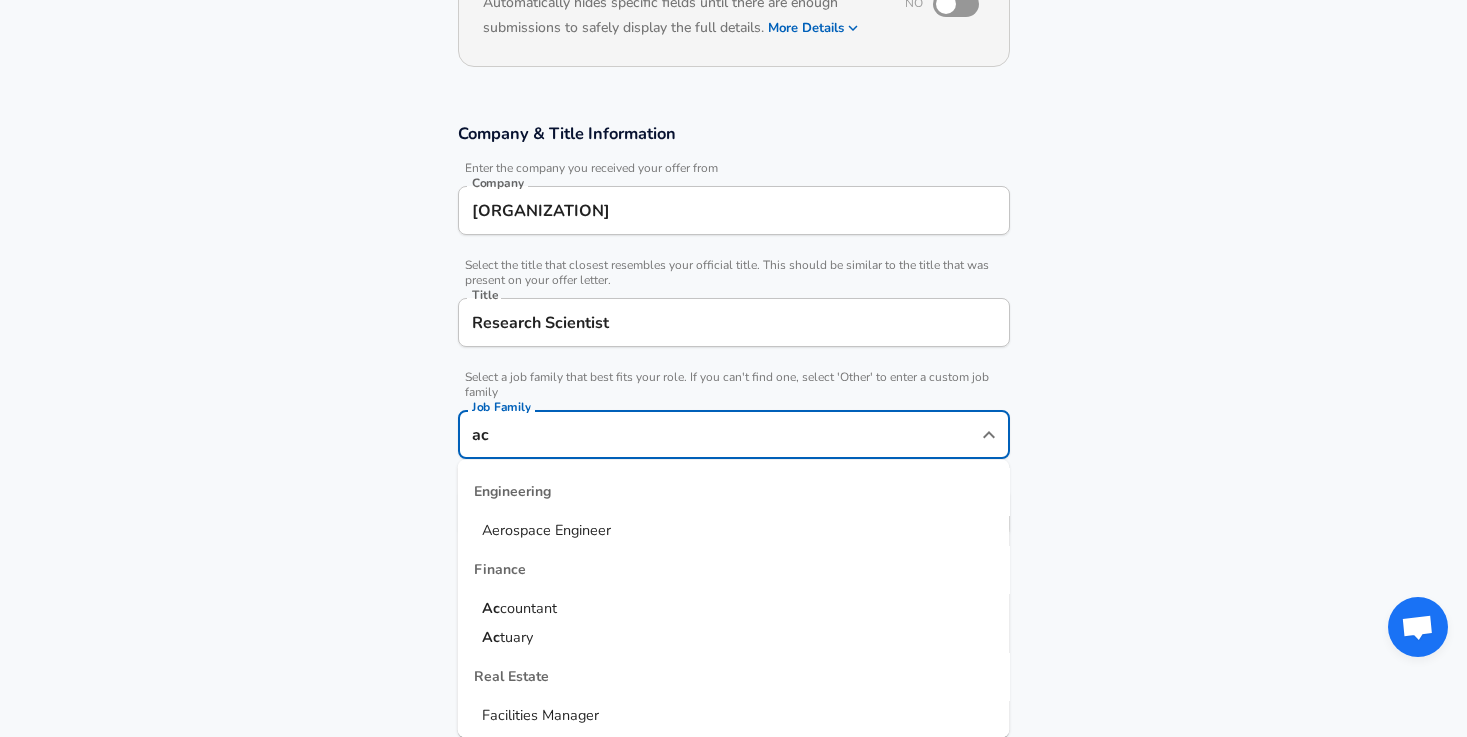 type on "a" 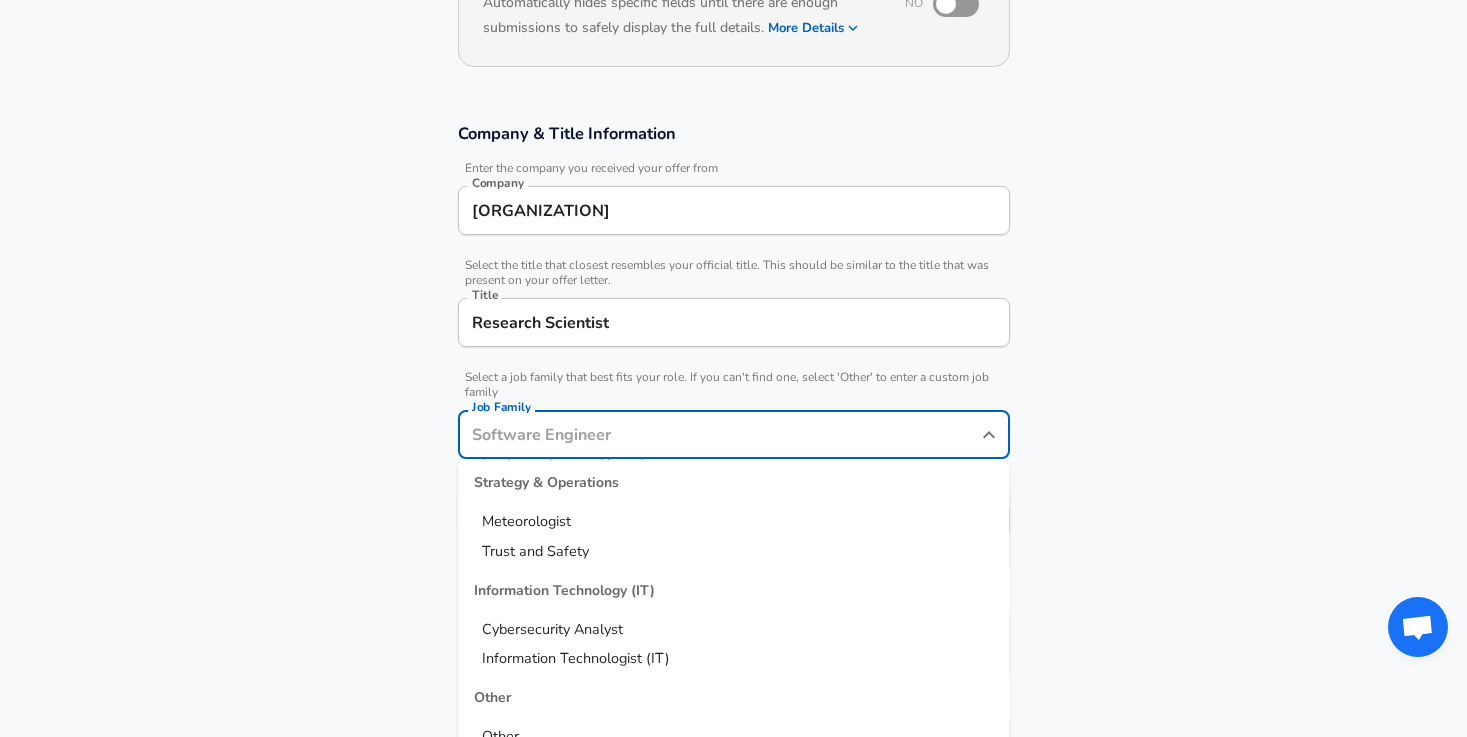 scroll, scrollTop: 2697, scrollLeft: 0, axis: vertical 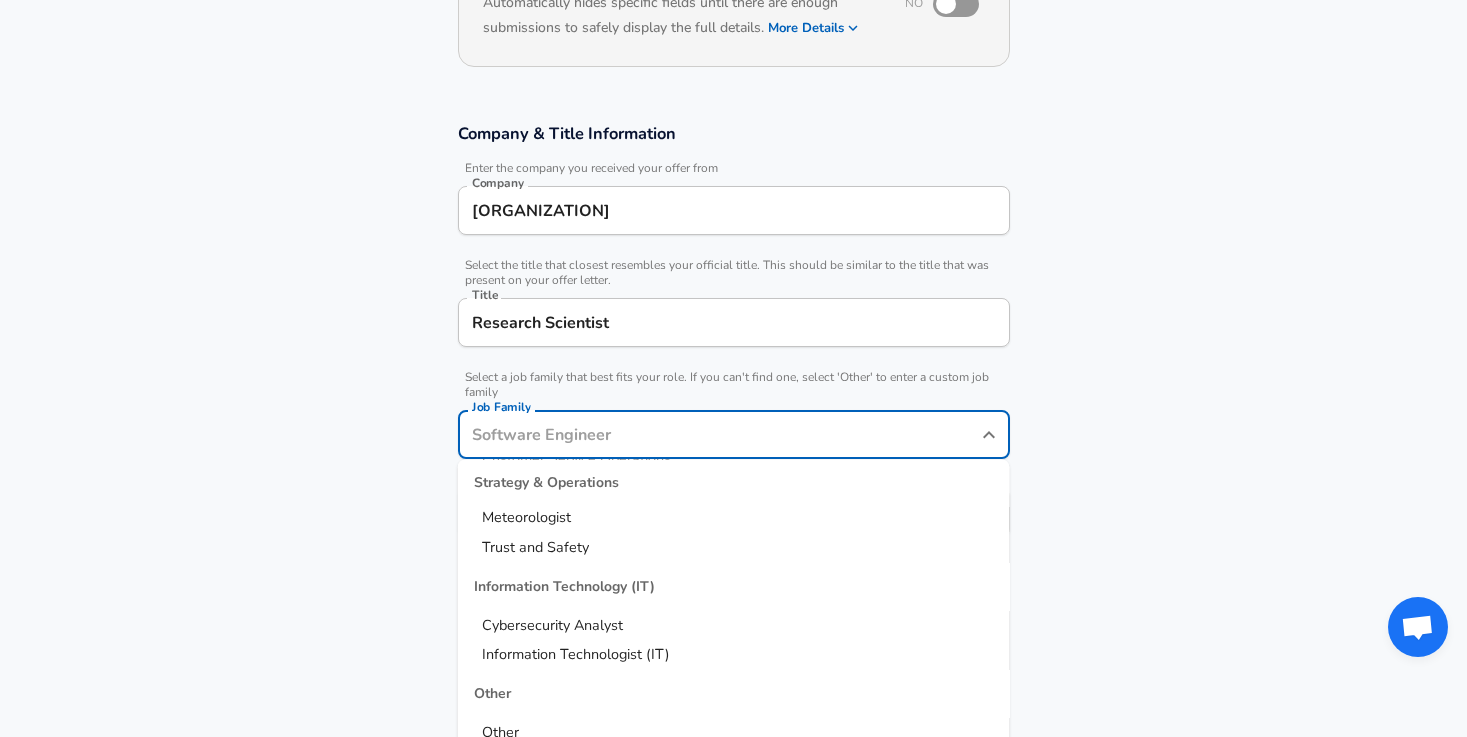 click on "Other" at bounding box center (500, 732) 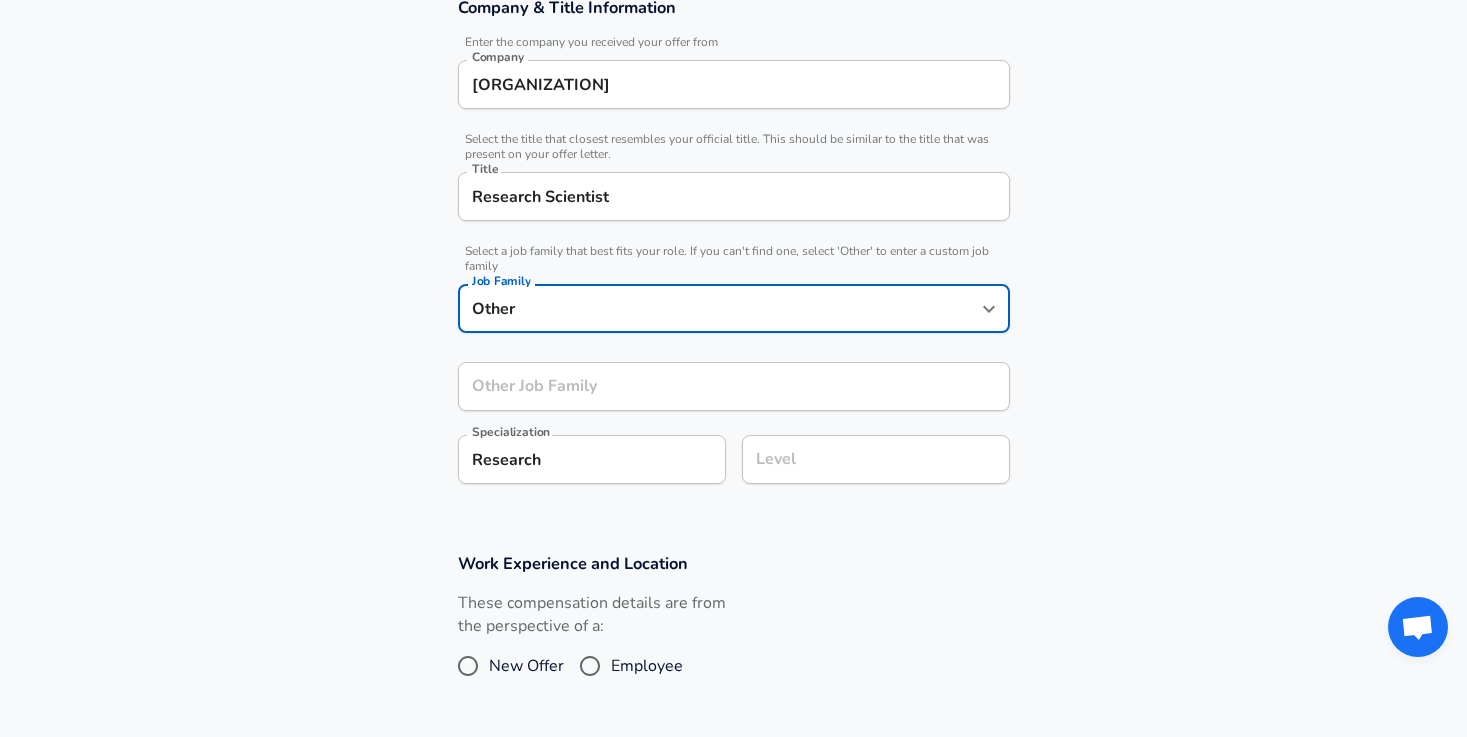 type on "Other" 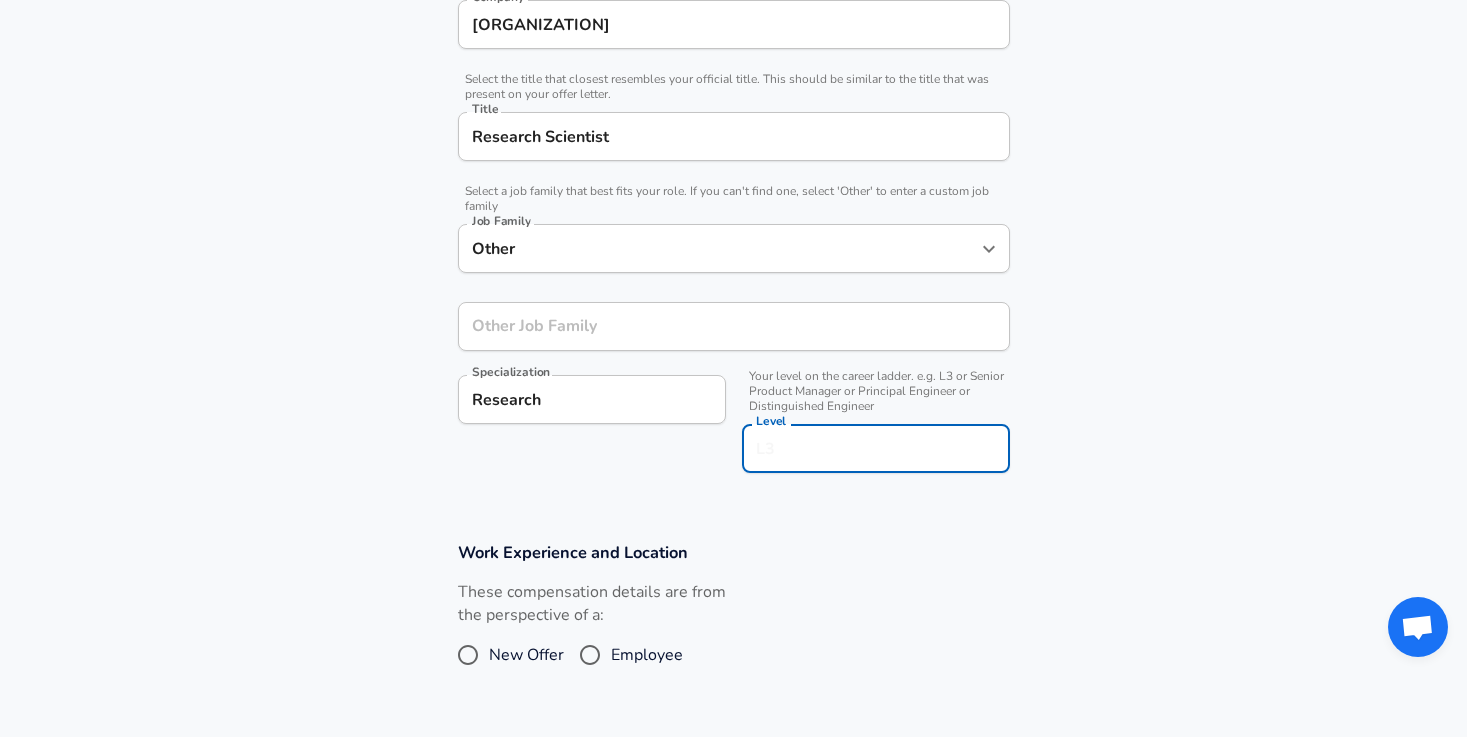 scroll, scrollTop: 483, scrollLeft: 0, axis: vertical 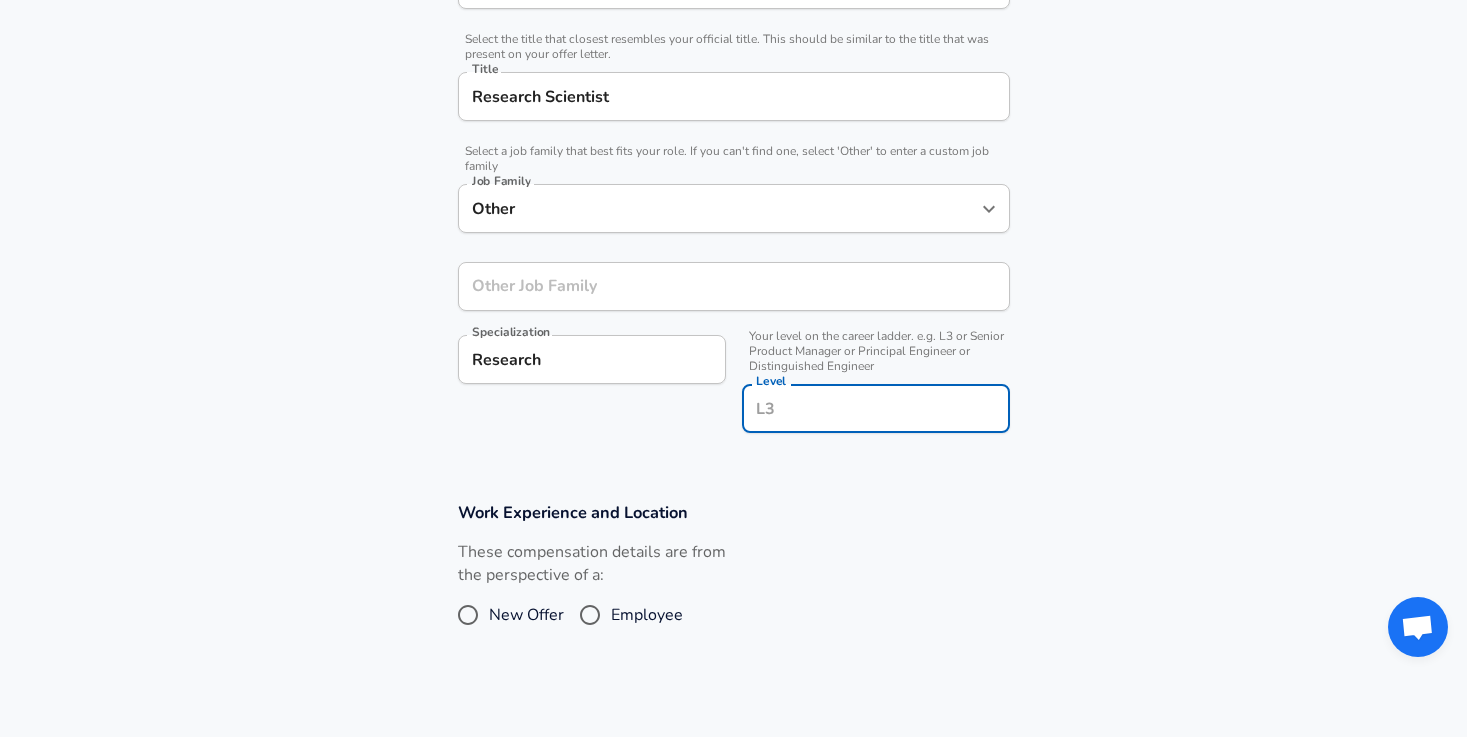click on "Level Level" at bounding box center (876, 411) 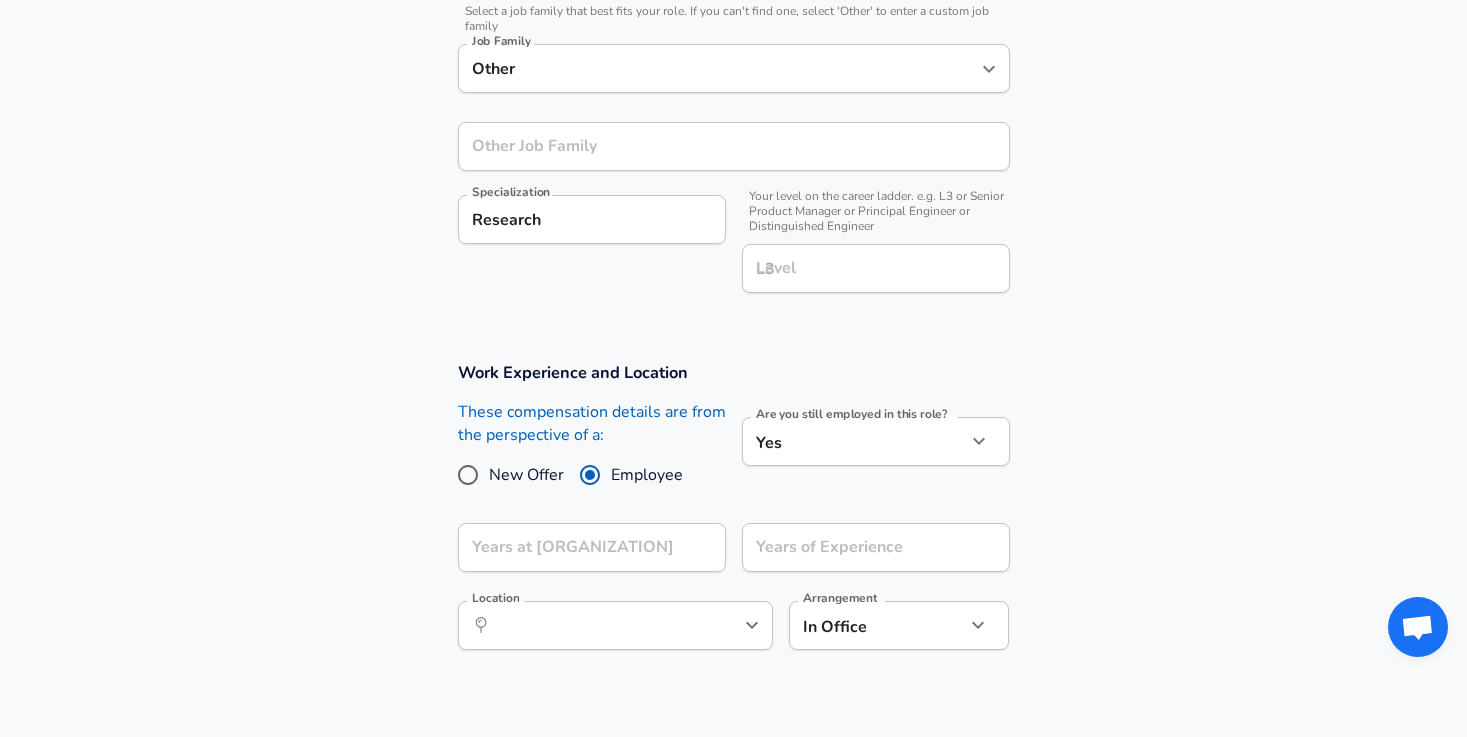 scroll, scrollTop: 626, scrollLeft: 0, axis: vertical 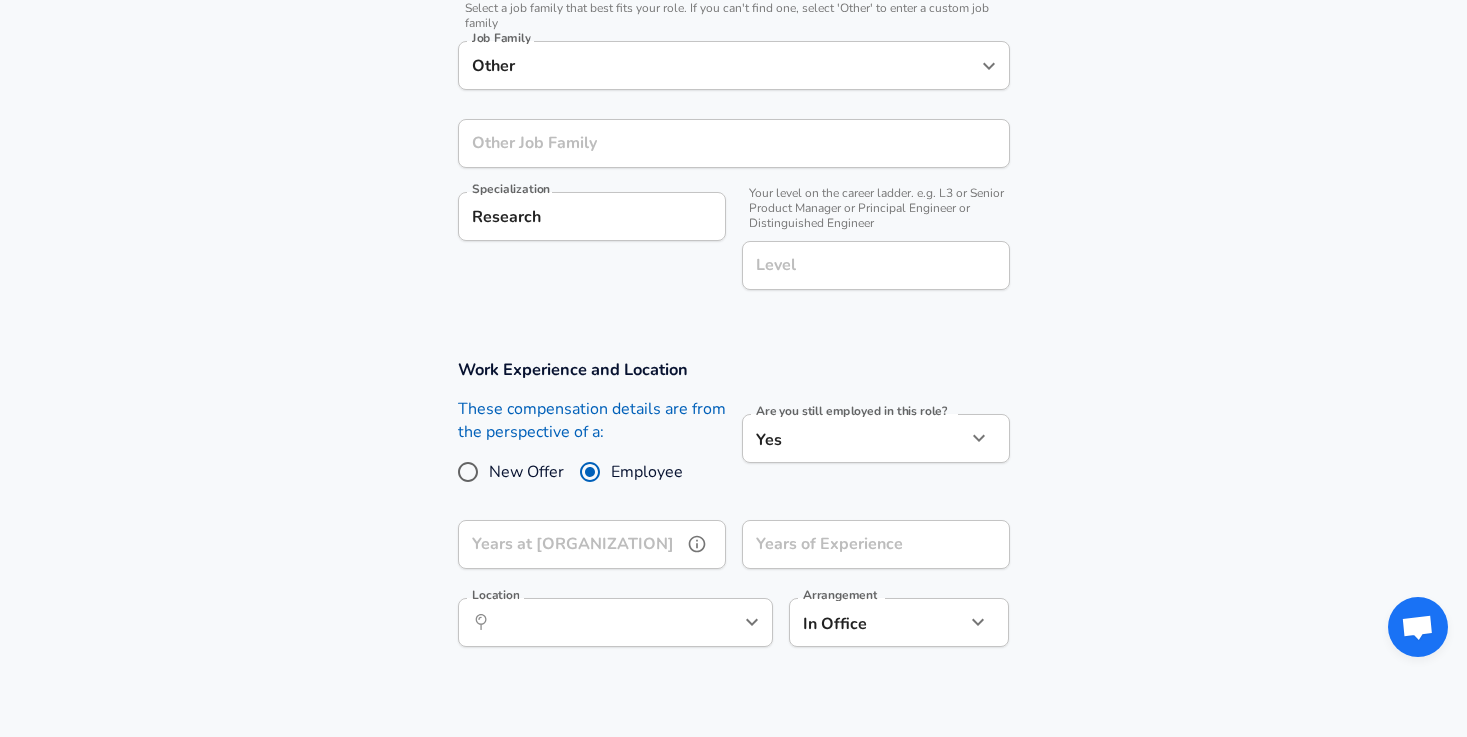 click on "Years at [ORGANIZATION]" at bounding box center (570, 544) 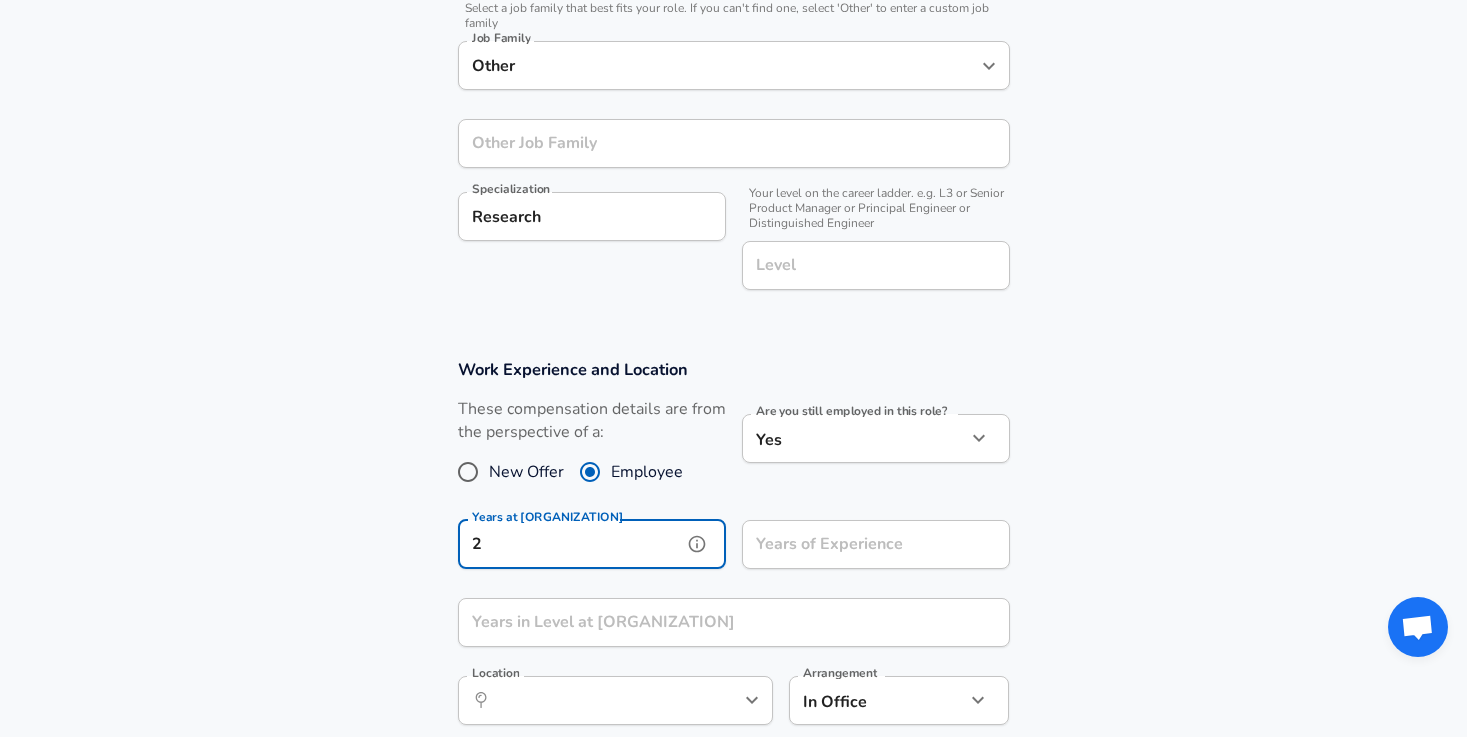 type on "2" 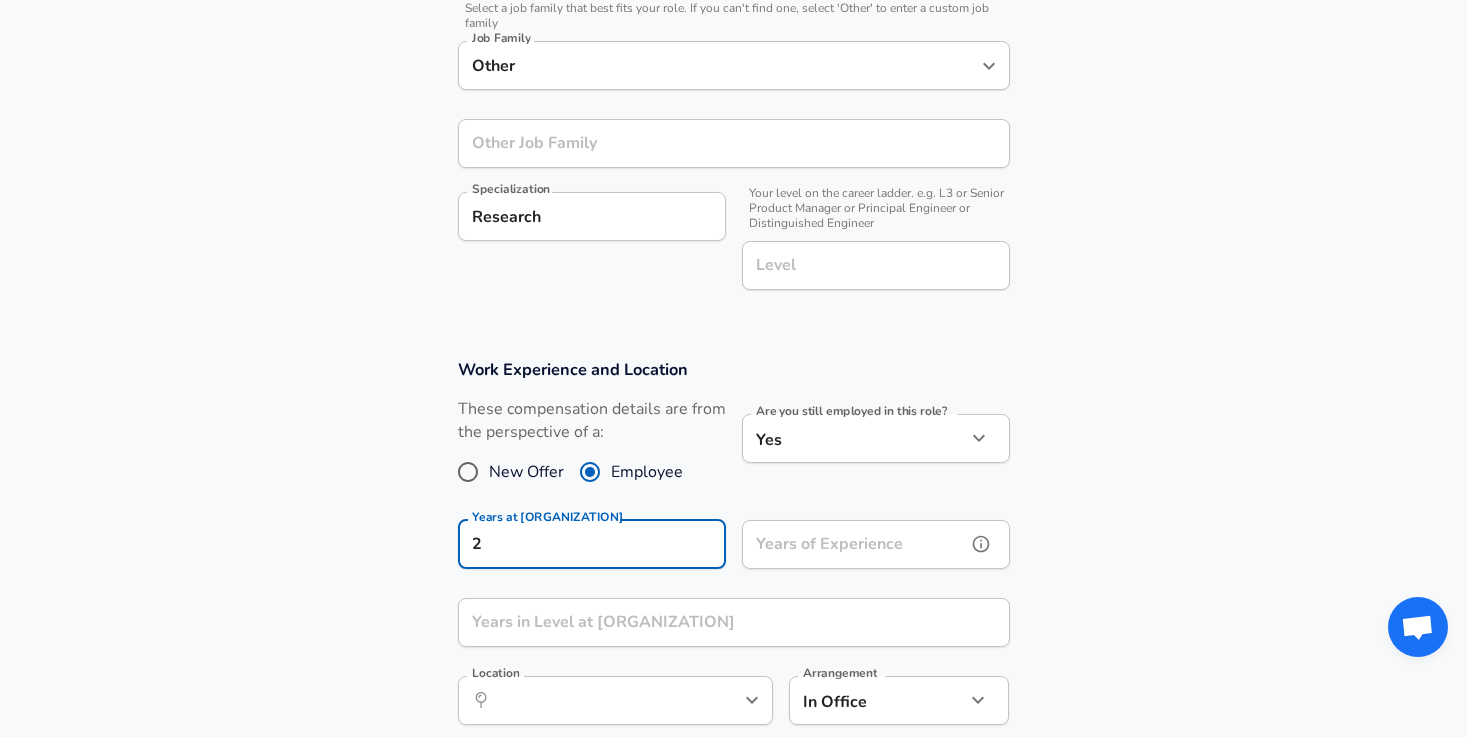 click on "Years of Experience" at bounding box center [854, 544] 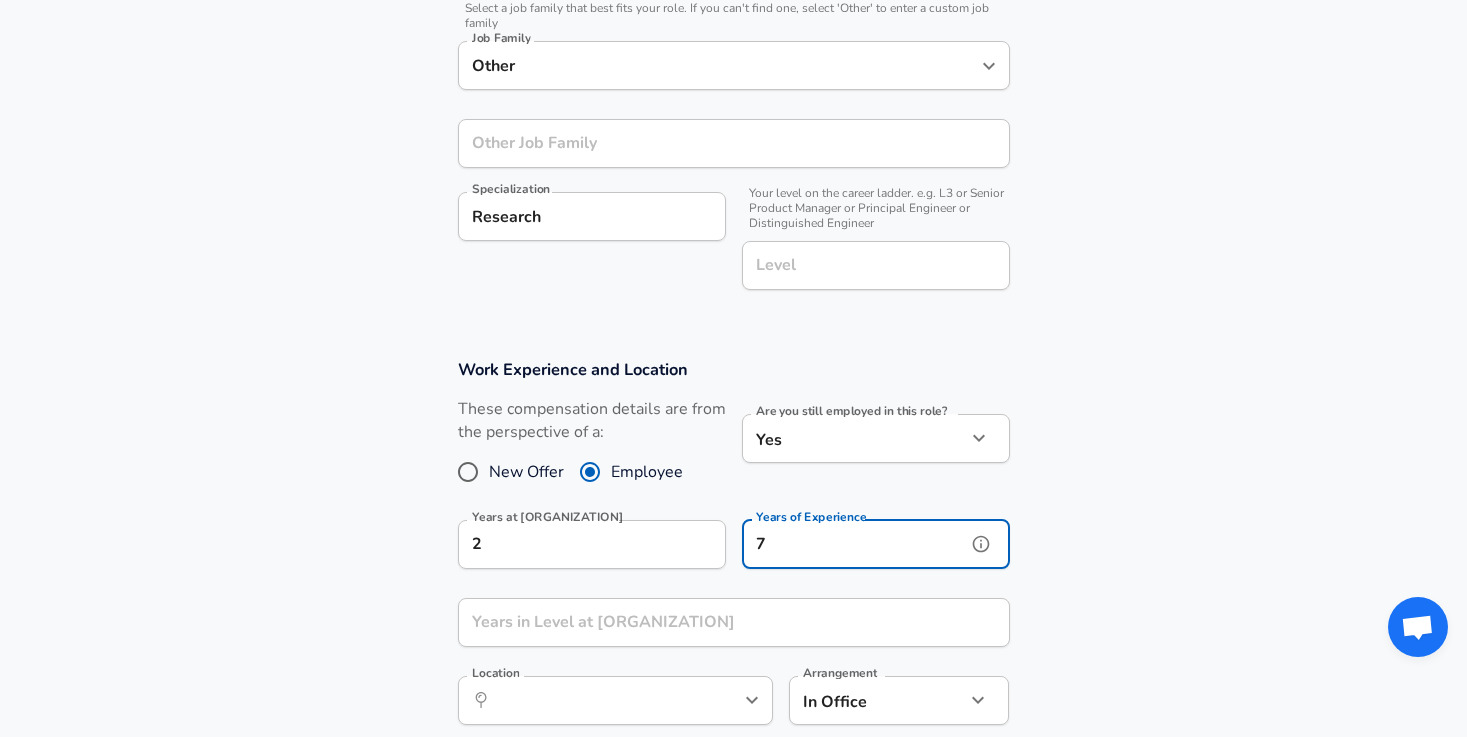 type on "7" 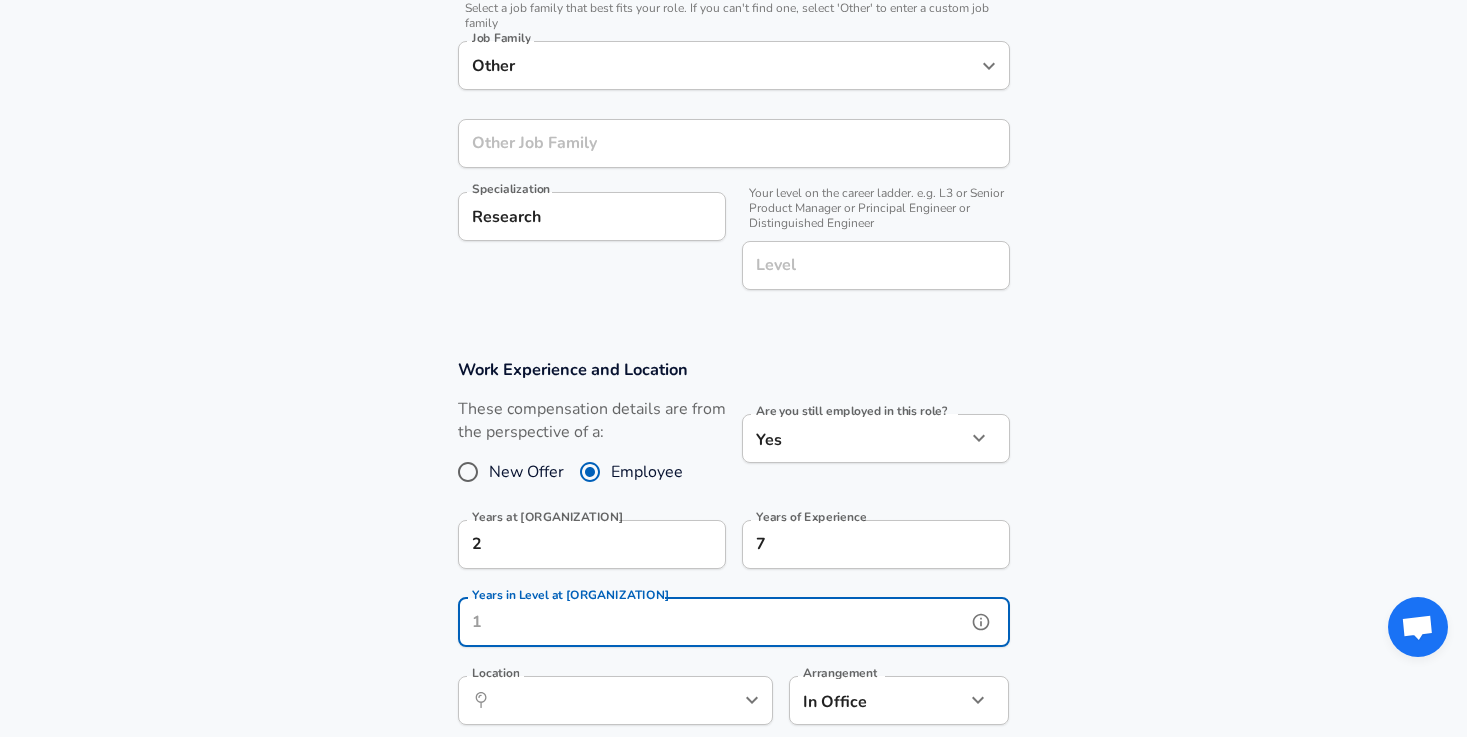 click on "Years in Level at [ORGANIZATION]" at bounding box center [712, 622] 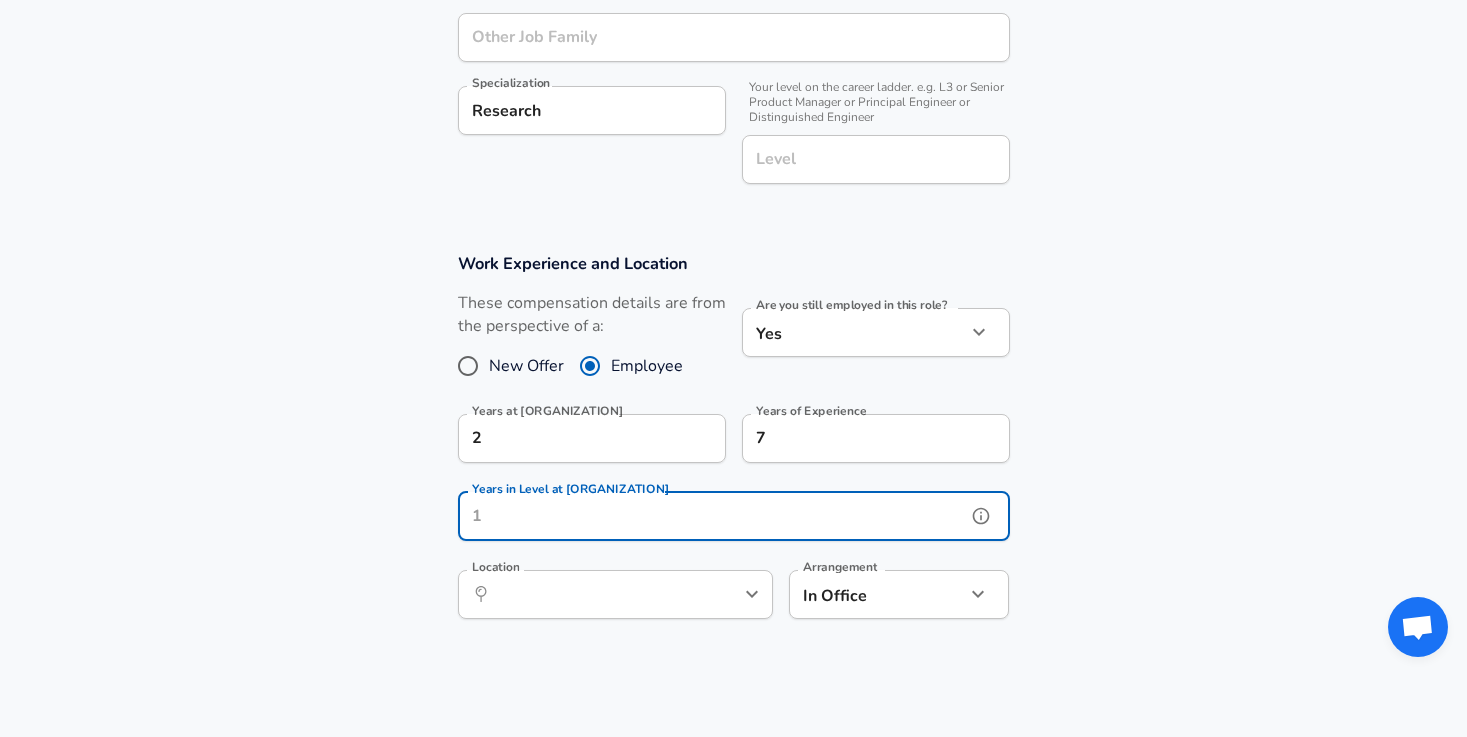 scroll, scrollTop: 768, scrollLeft: 0, axis: vertical 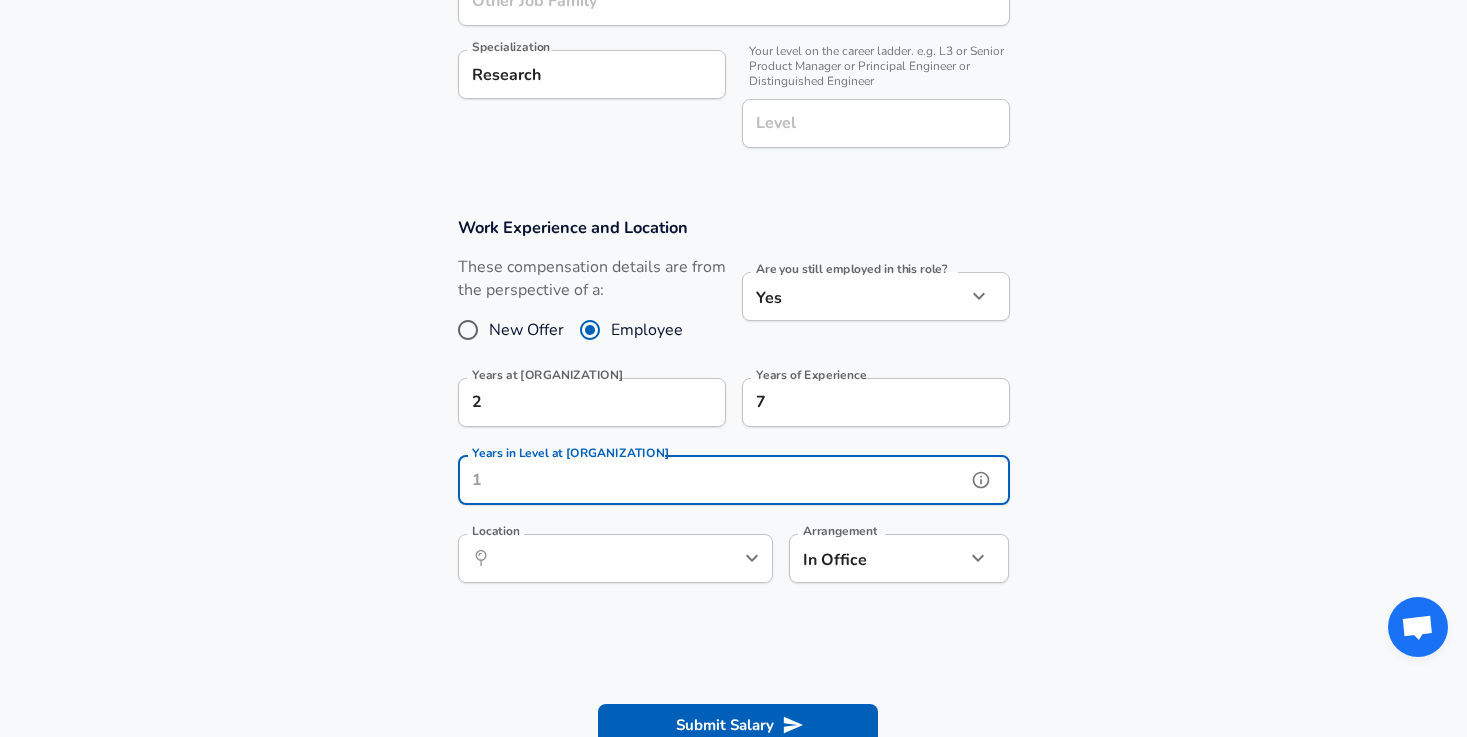 drag, startPoint x: 505, startPoint y: 484, endPoint x: 391, endPoint y: 481, distance: 114.03947 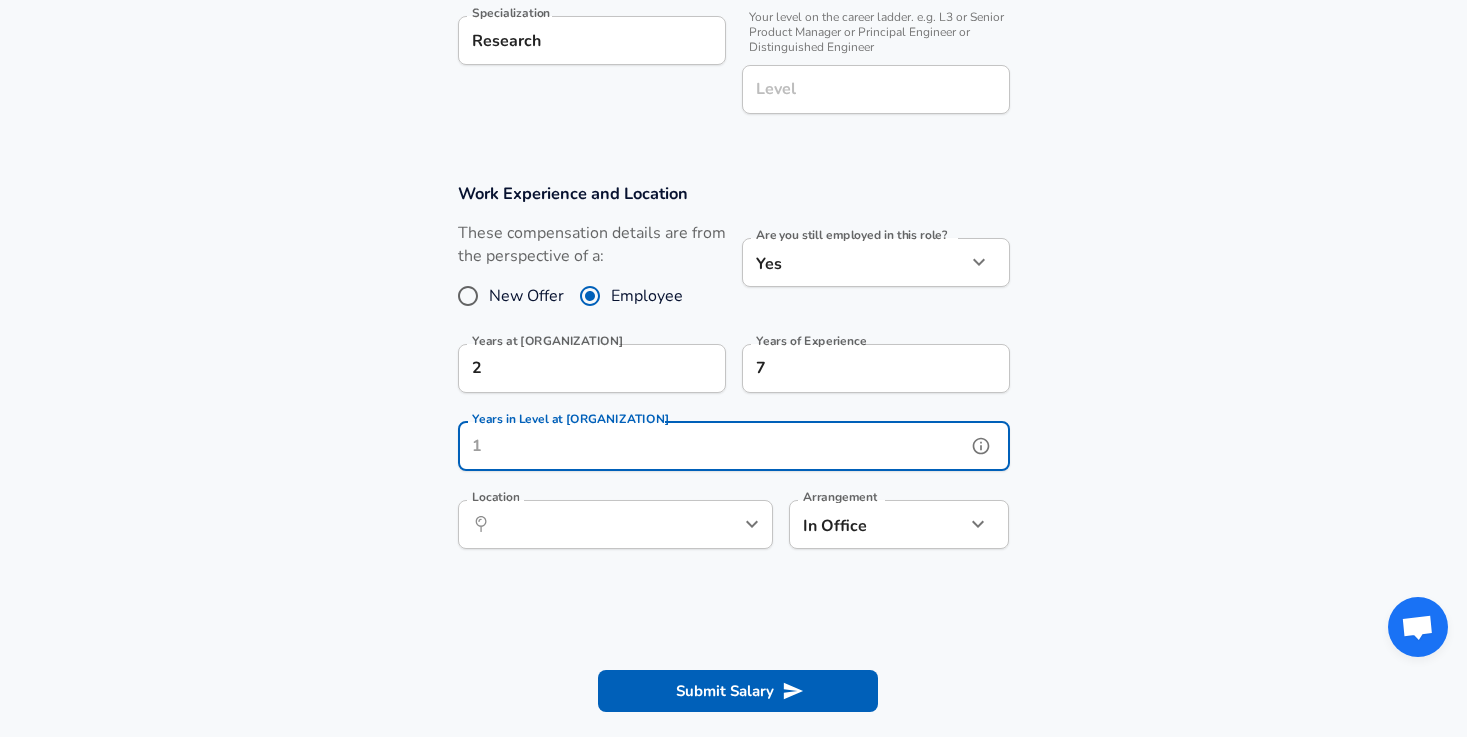 scroll, scrollTop: 803, scrollLeft: 0, axis: vertical 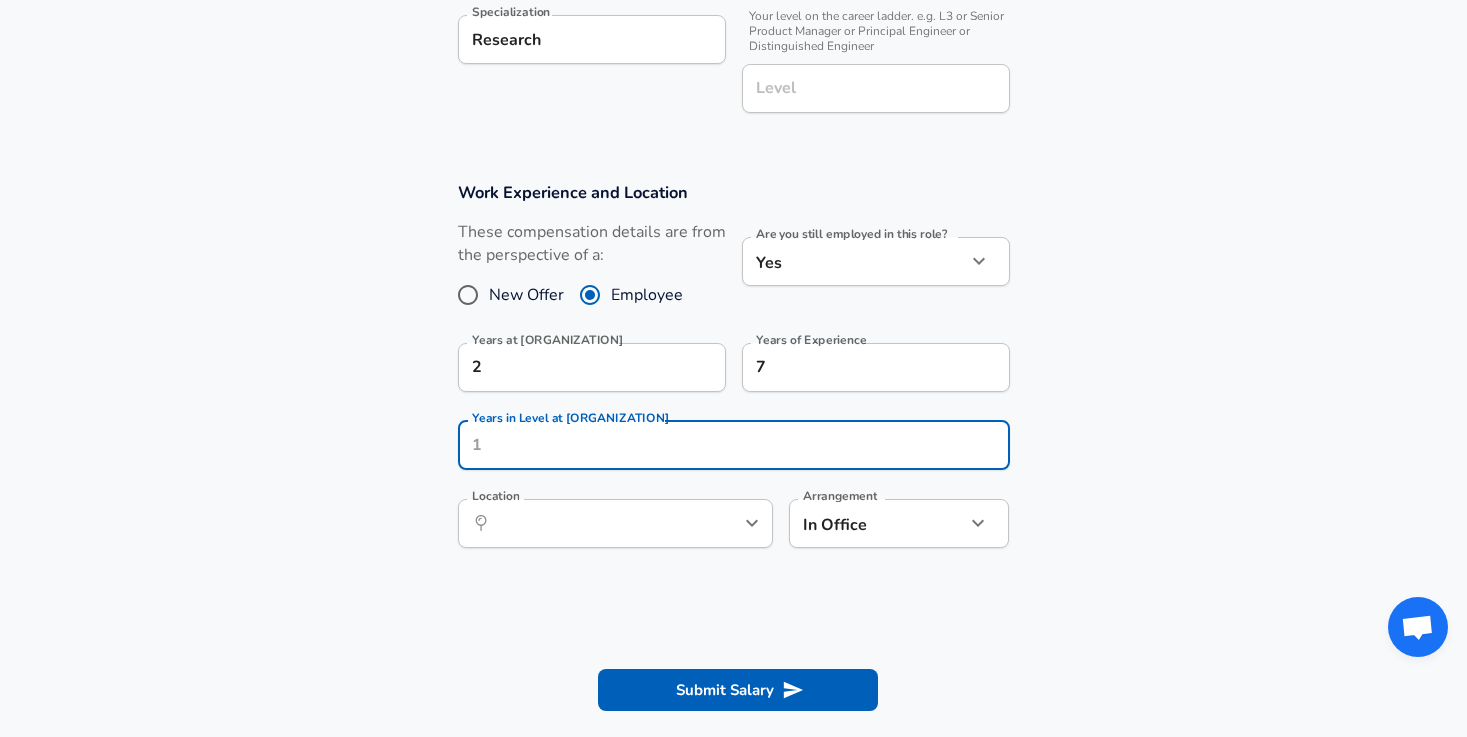 click on "Restart Add Your Salary Upload your offer letter   to verify your submission Enhance Privacy and Anonymity No Automatically hides specific fields until there are enough submissions to safely display the full details.   More Details Based on your submission and the data points that we have already collected, we will automatically hide and anonymize specific fields if there aren't enough data points to remain sufficiently anonymous. Company & Title Information   Enter the company you received your offer from Company [ORGANIZATION] Company   Select the title that closest resembles your official title. This should be similar to the title that was present on your offer letter. Title Research Scientist Title   Select a job family that best fits your role. If you can't find one, select 'Other' to enter a custom job family Job Family Other Job Family Other Job Family Other Job Family Specialization Research Specialization   Level Level Work Experience and Location These compensation details are from the perspective of a: Yes 2" at bounding box center [733, -435] 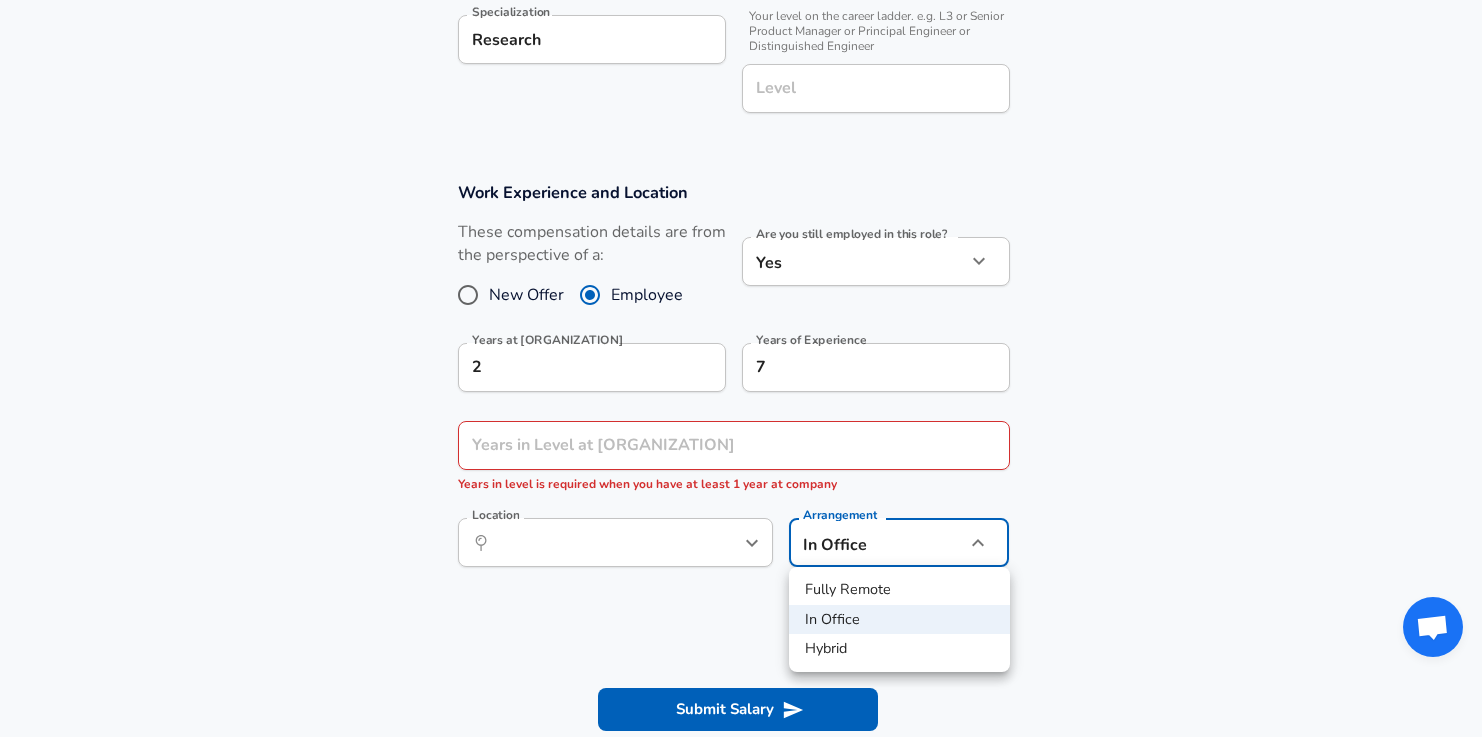 click on "Fully Remote" at bounding box center (899, 590) 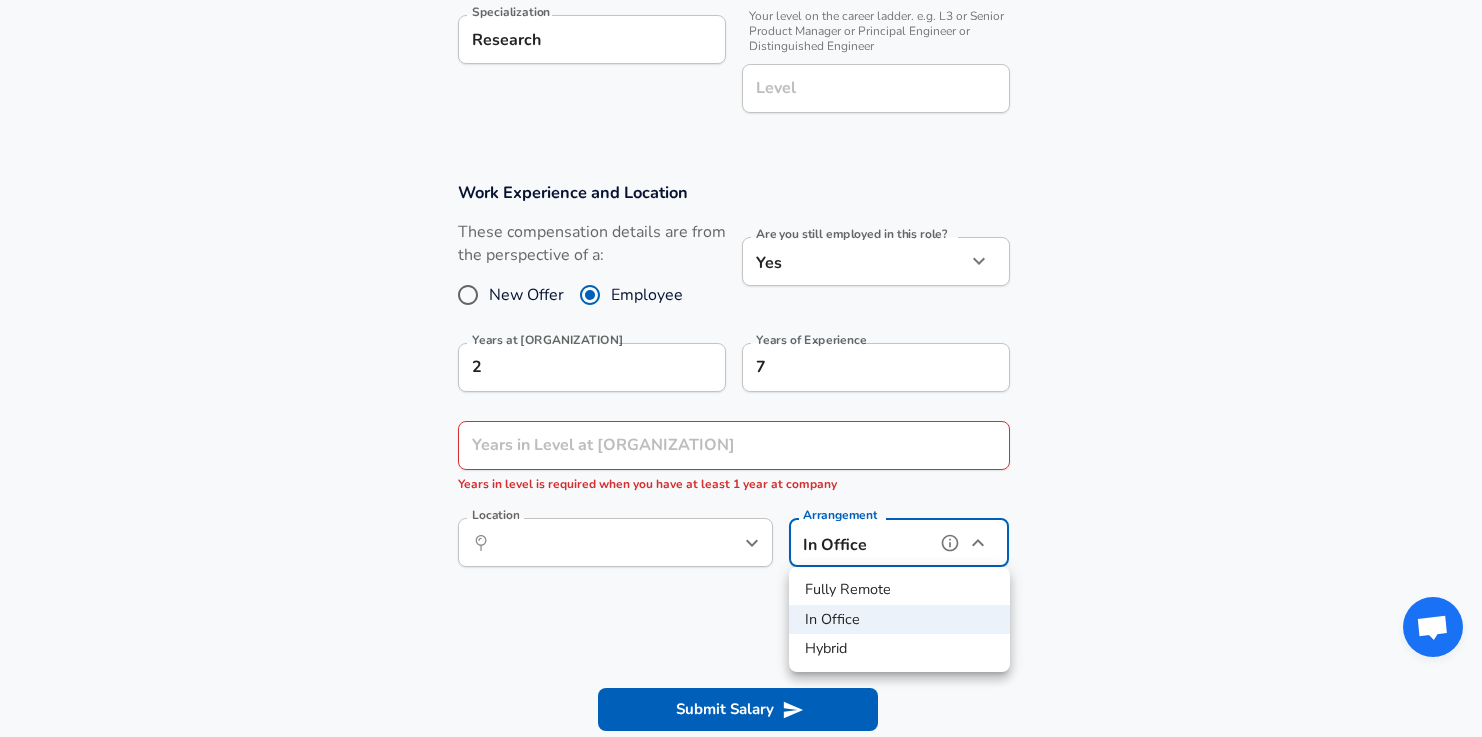 type on "remote" 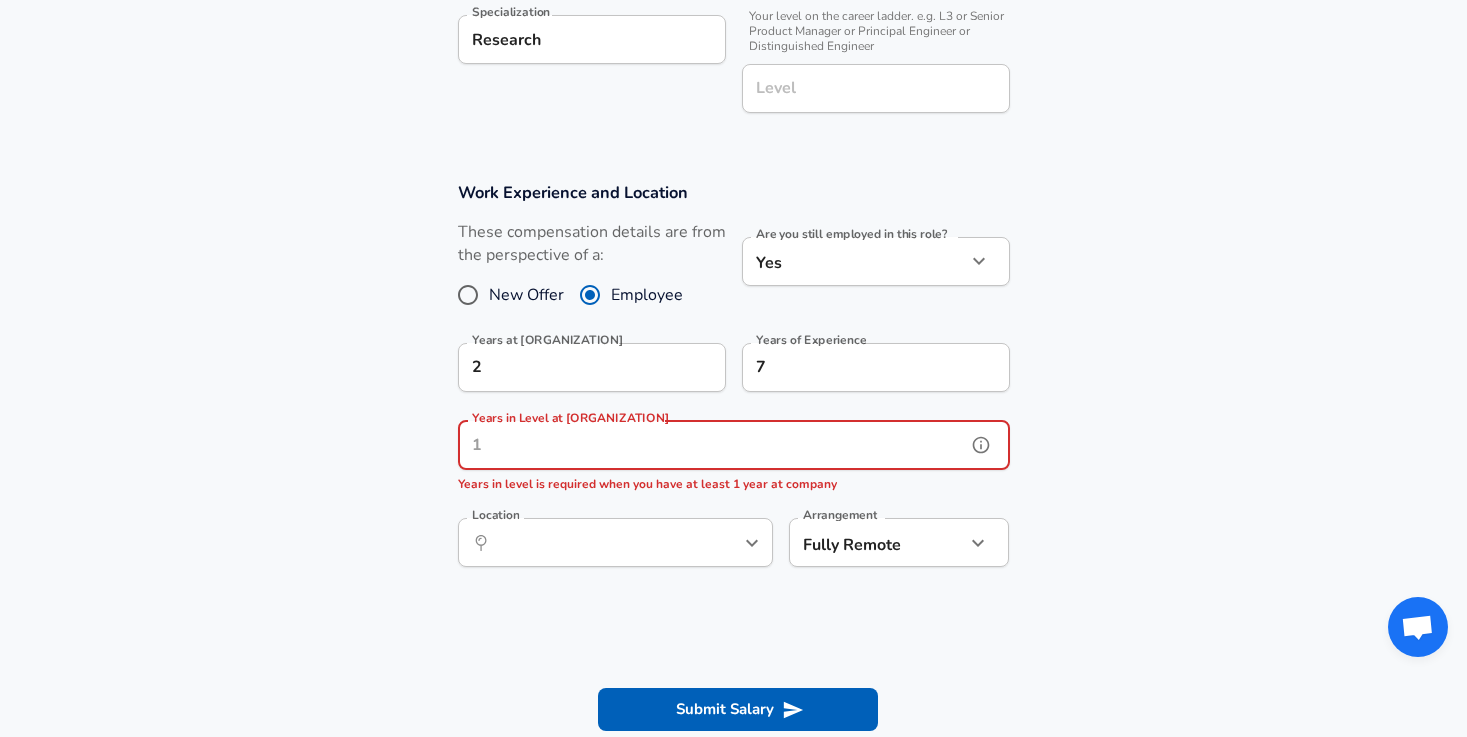 click on "Years in Level at [ORGANIZATION]" at bounding box center [712, 445] 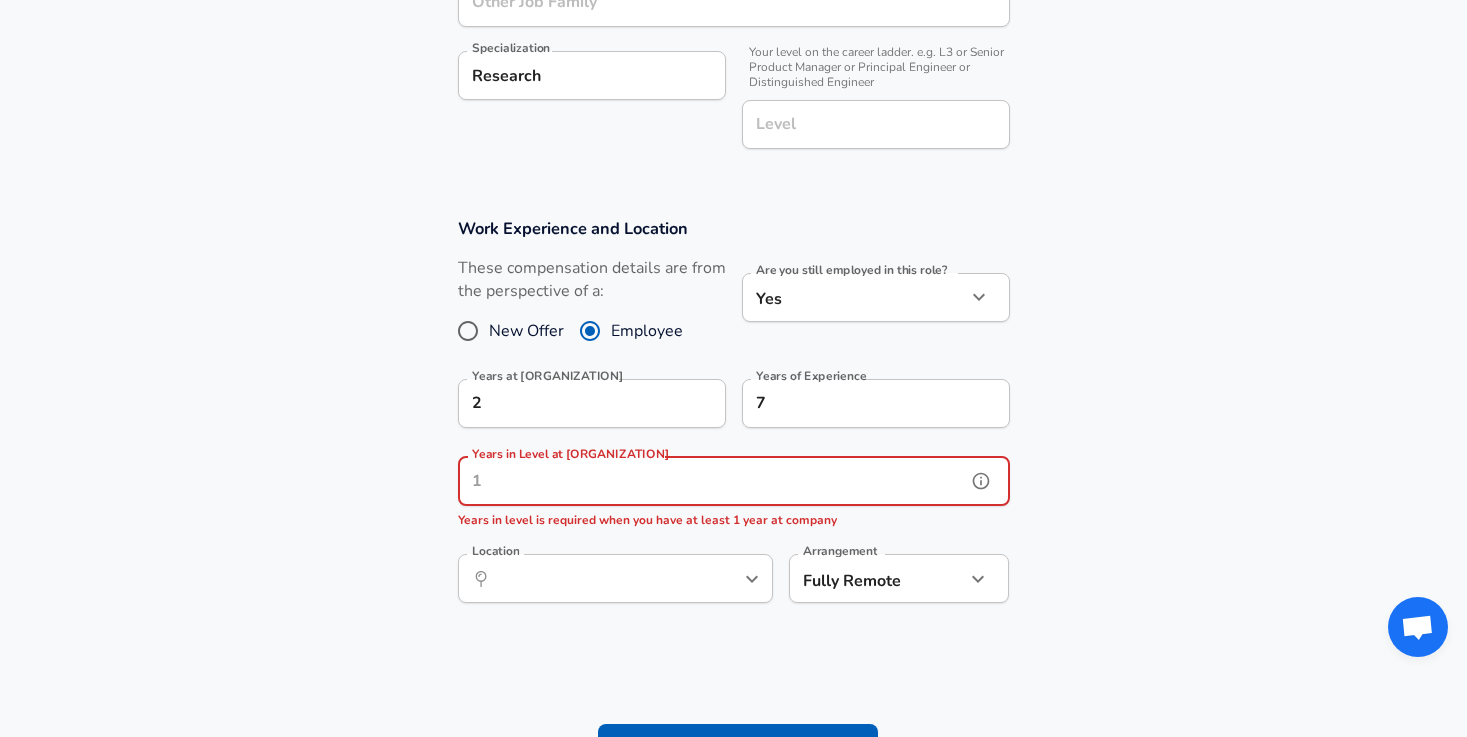scroll, scrollTop: 765, scrollLeft: 0, axis: vertical 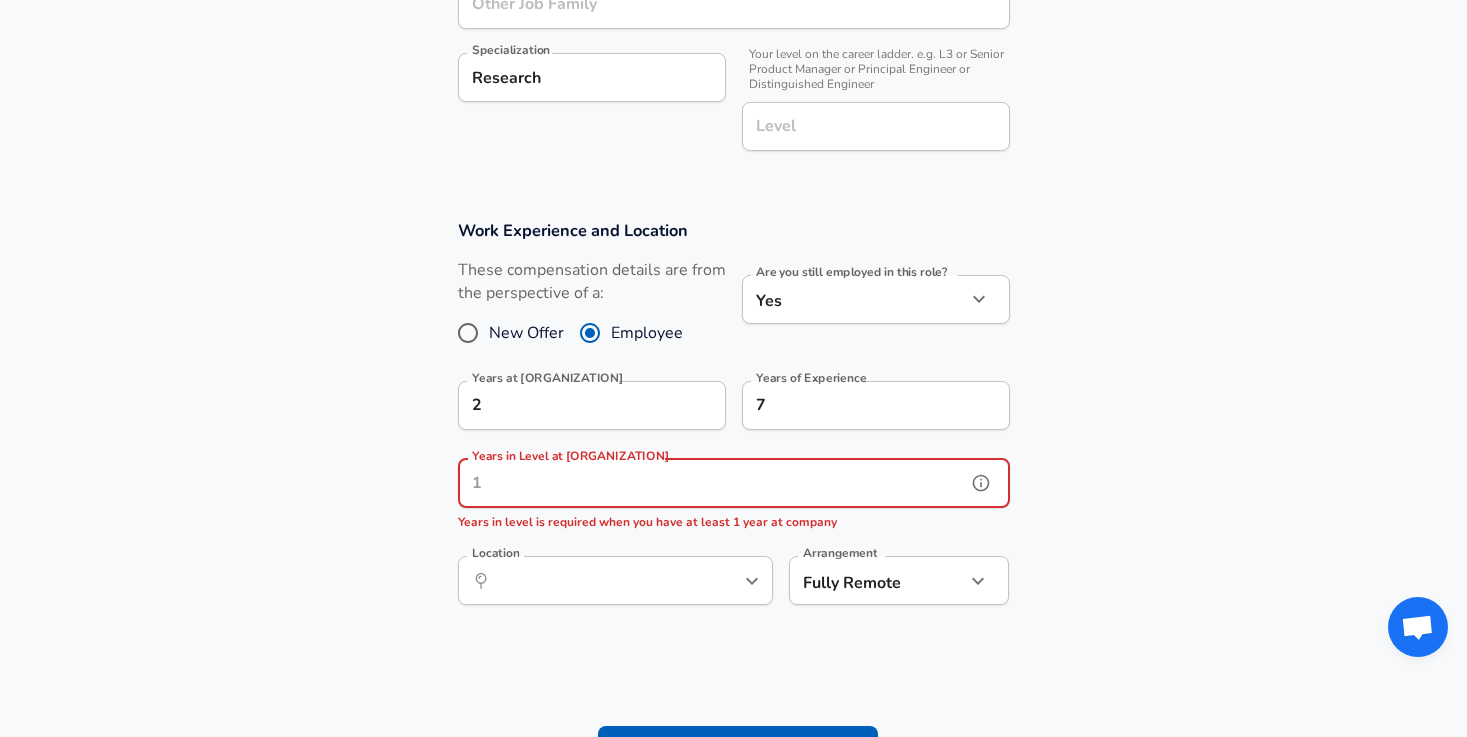 click on "Years in Level at [ORGANIZATION]" at bounding box center (712, 483) 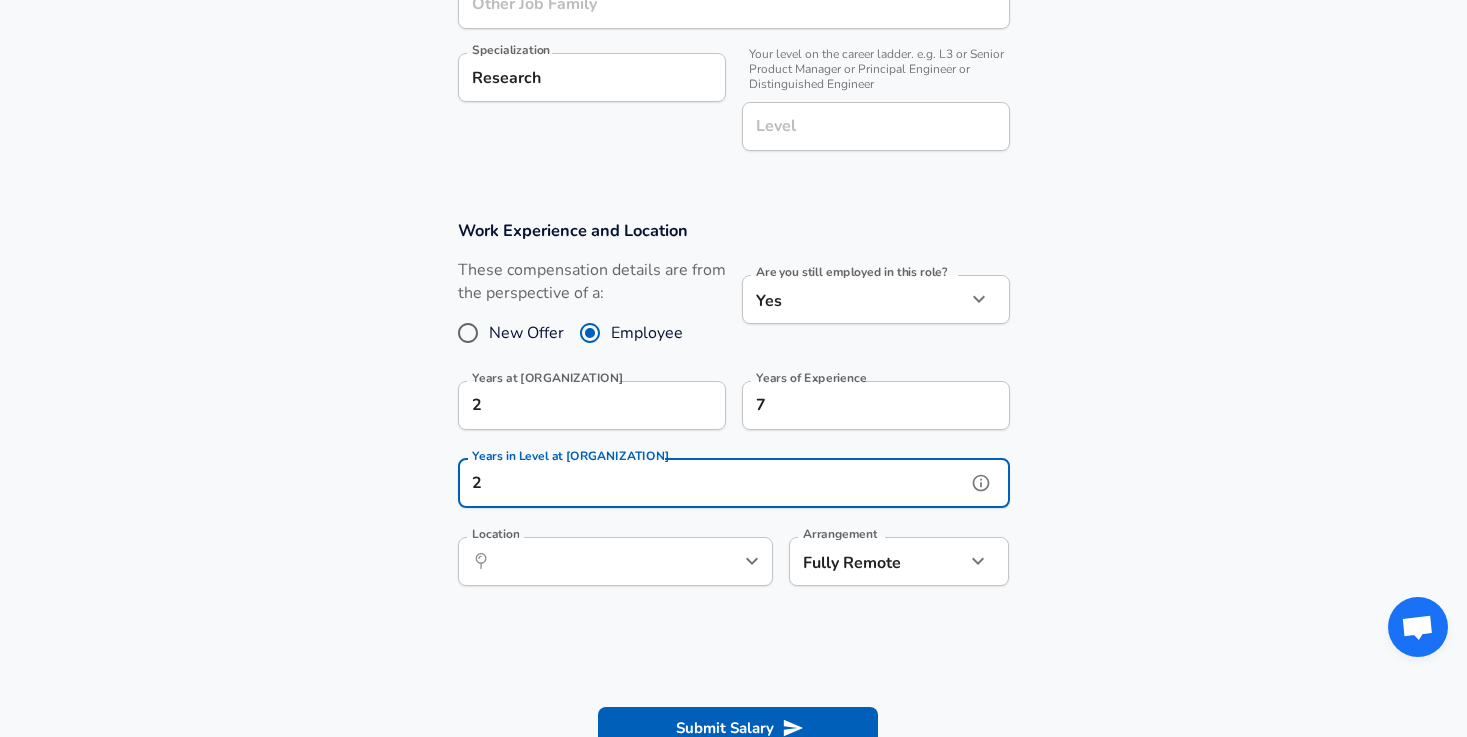 scroll, scrollTop: 943, scrollLeft: 0, axis: vertical 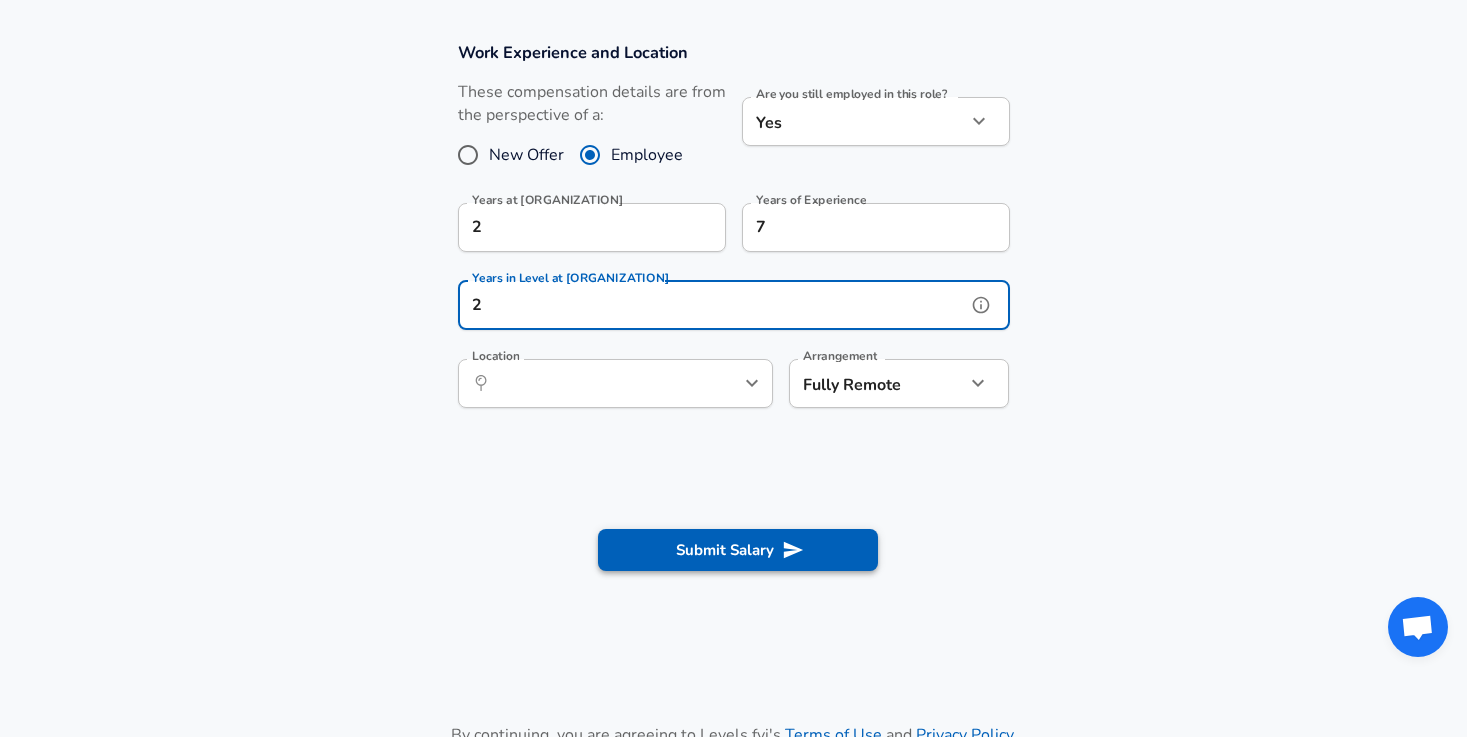 type on "2" 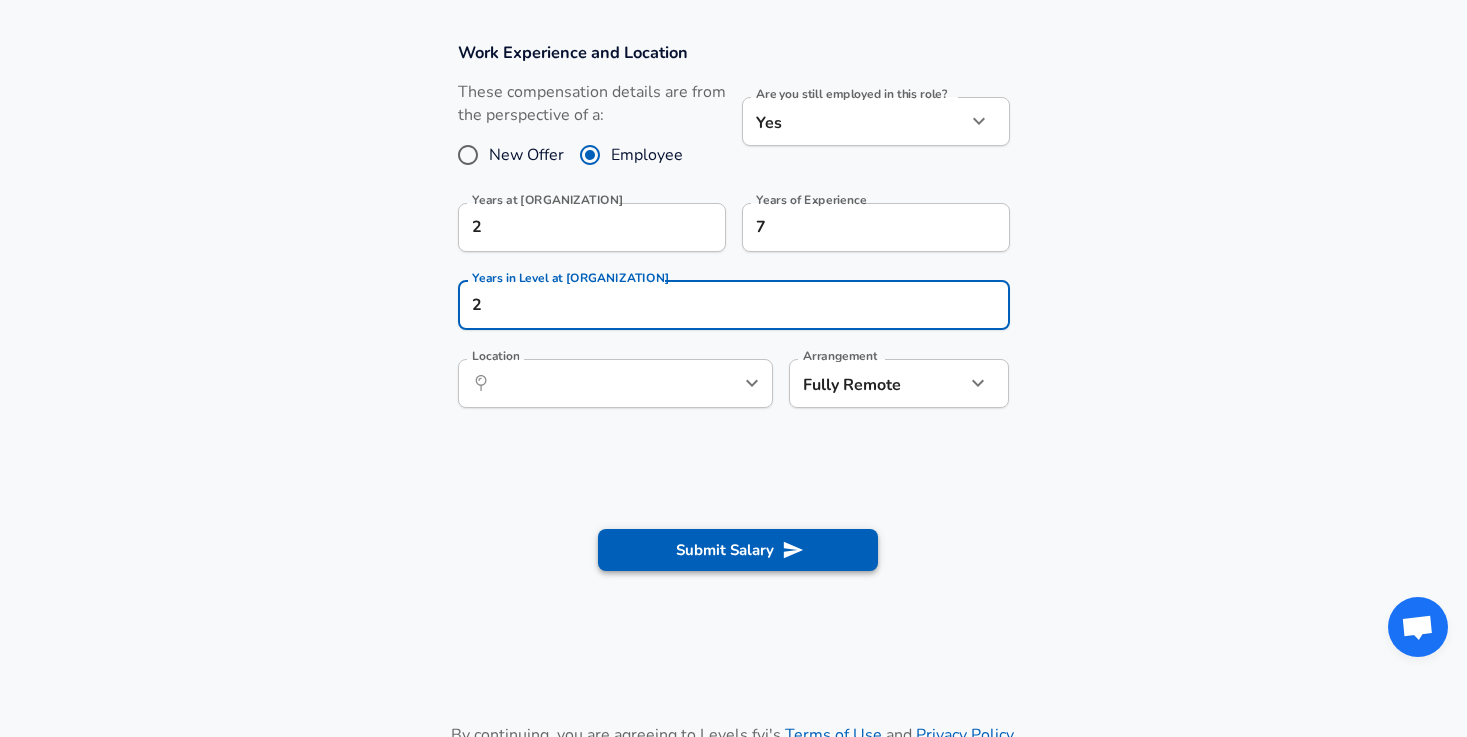 click on "Submit Salary" at bounding box center (738, 550) 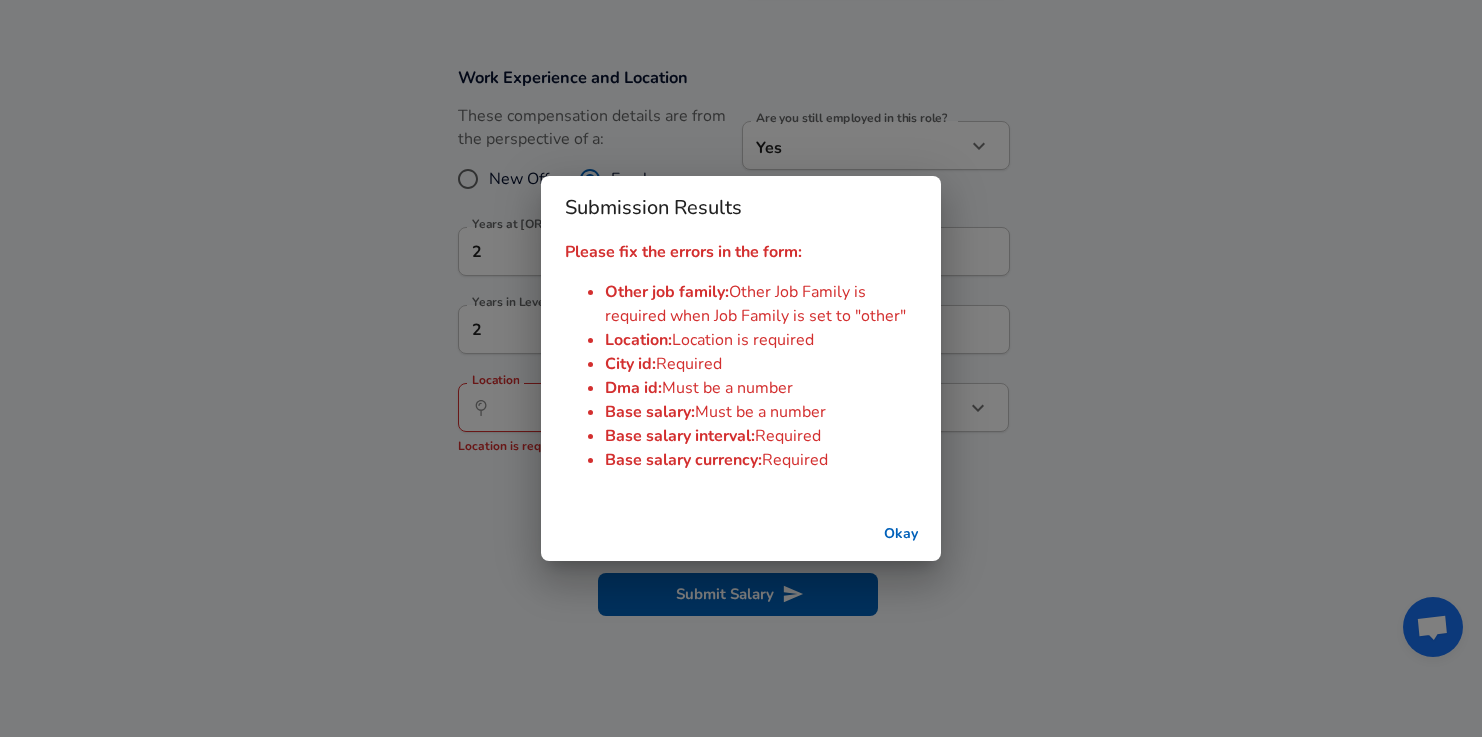 click on "Okay" at bounding box center [901, 534] 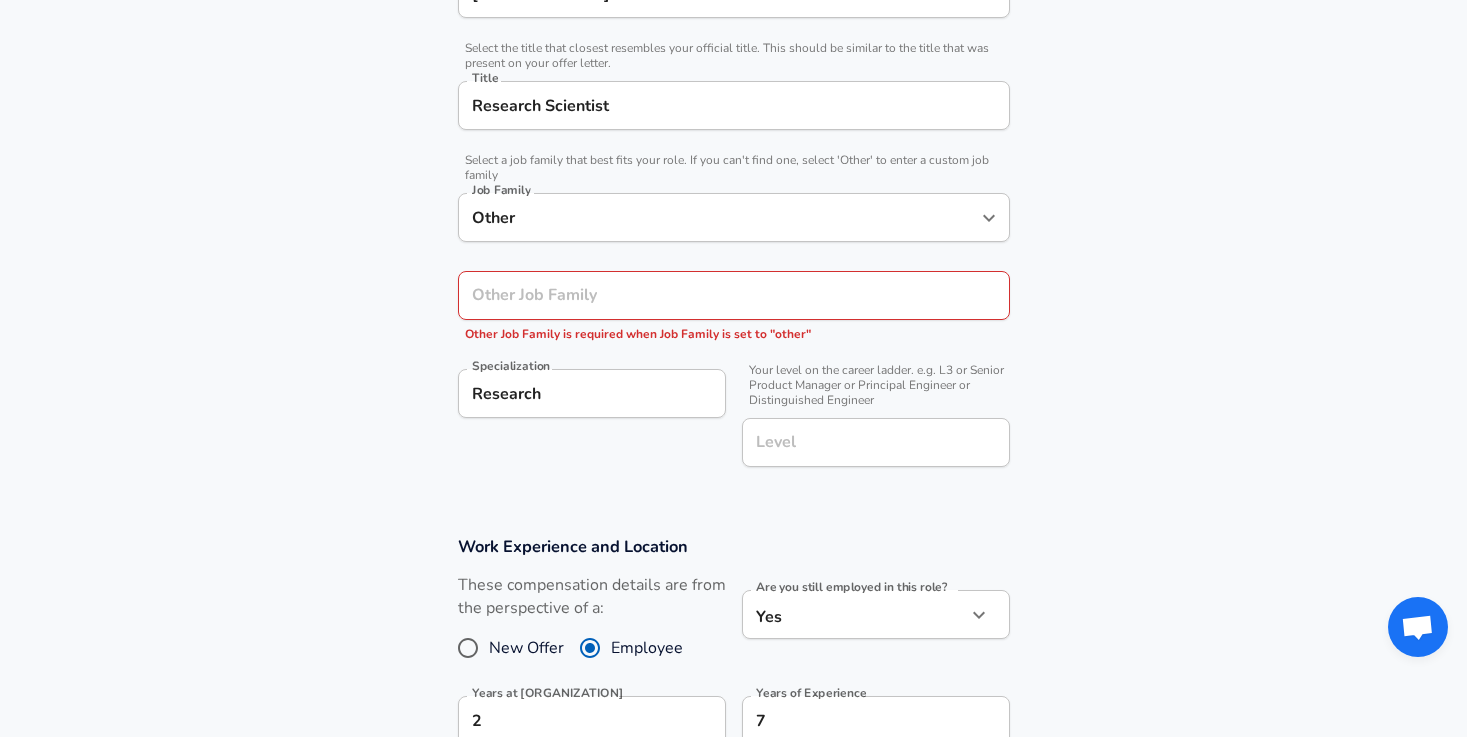scroll, scrollTop: 451, scrollLeft: 0, axis: vertical 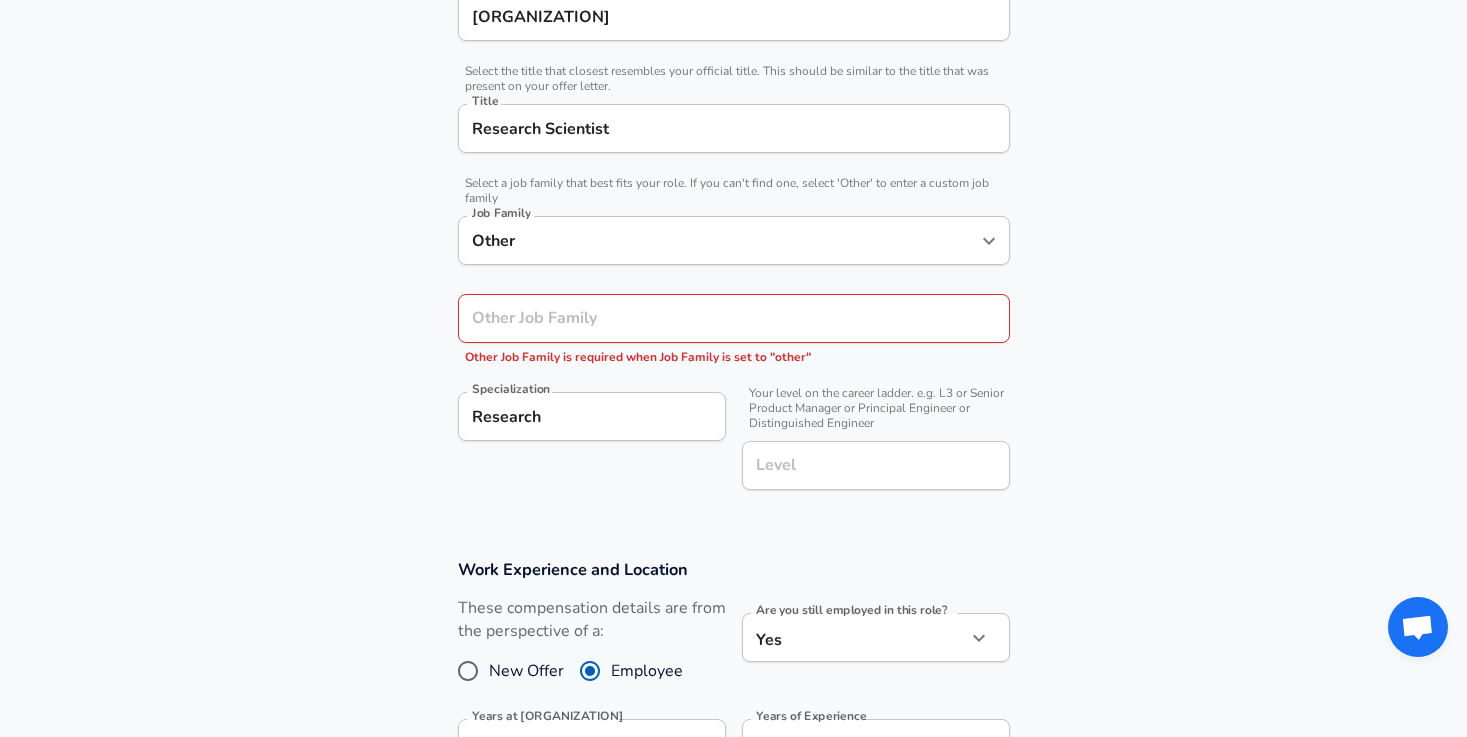 click on "Other Job Family" at bounding box center [734, 318] 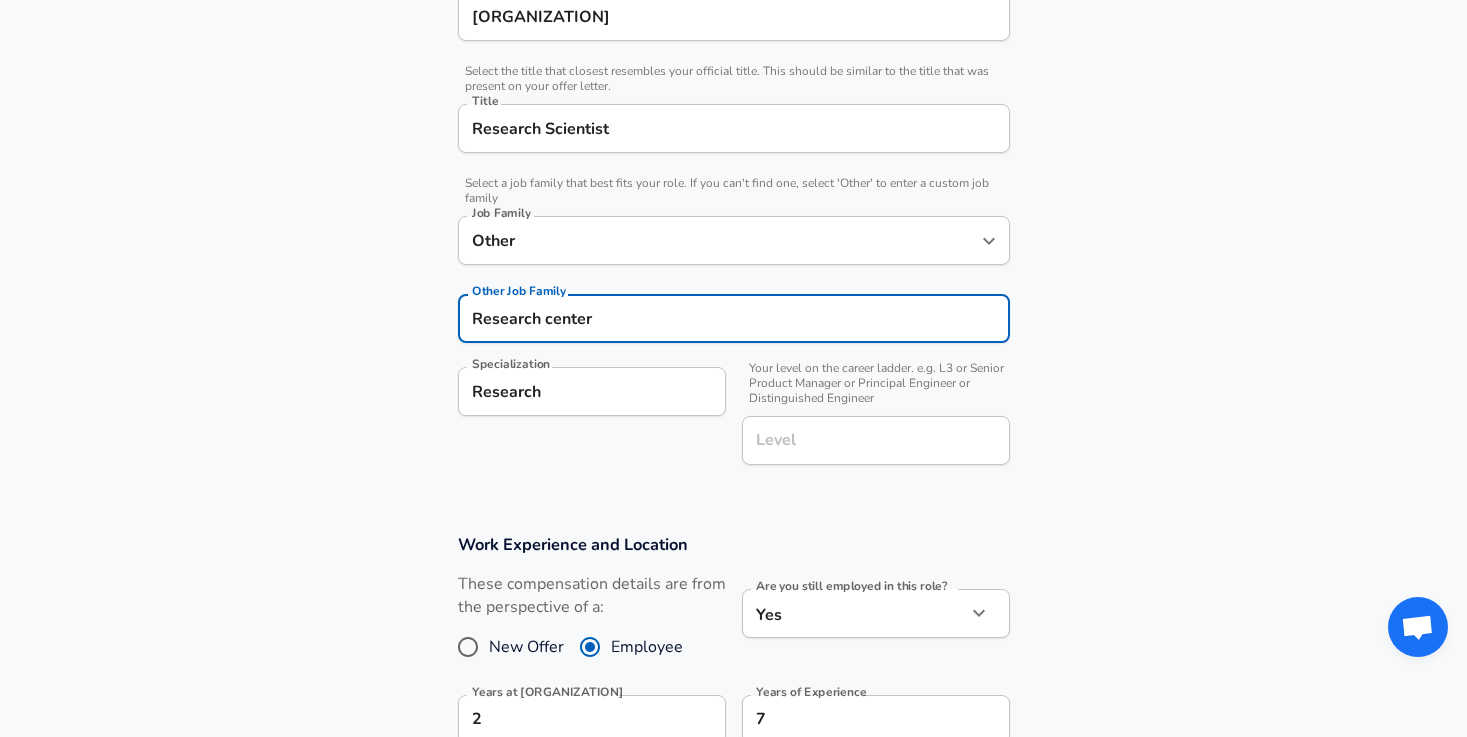 type on "Research center" 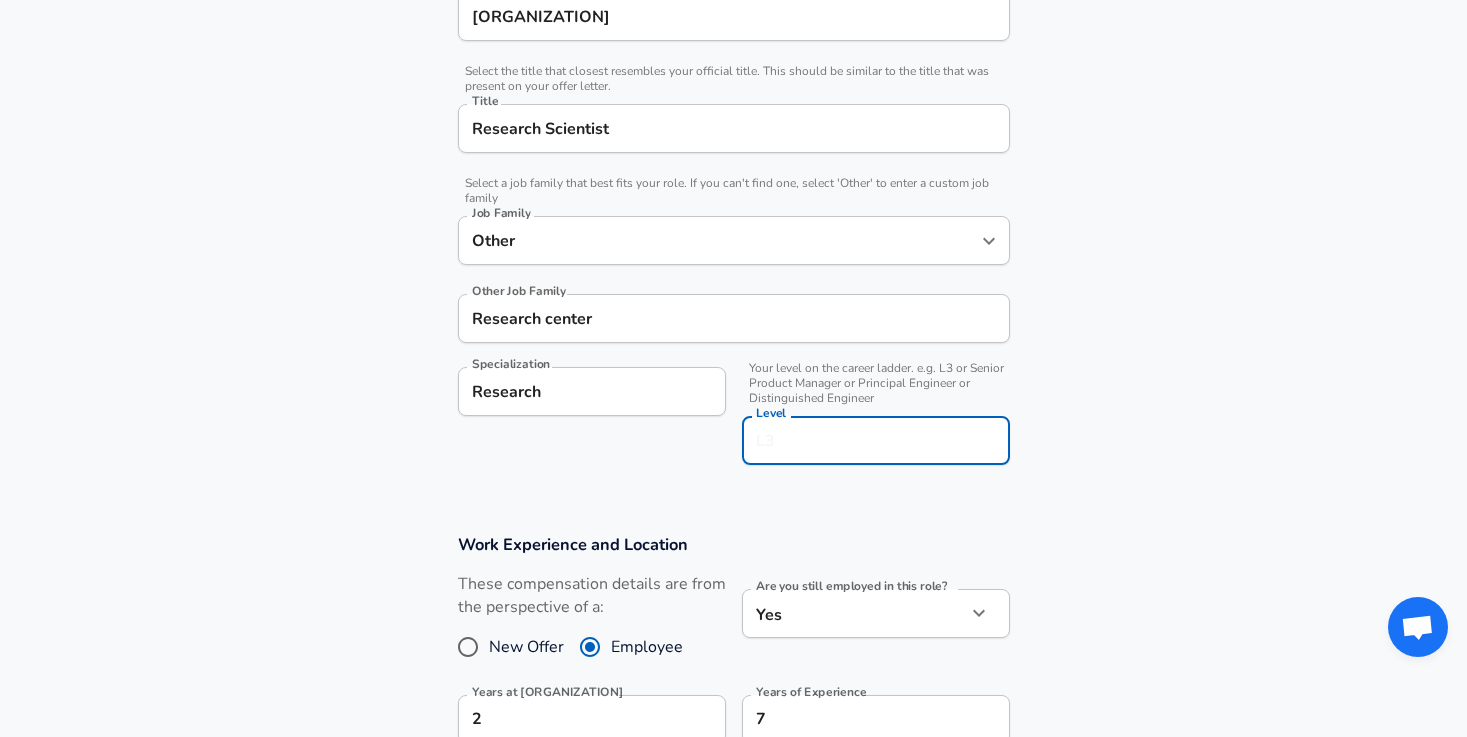 click on "Level" at bounding box center (876, 440) 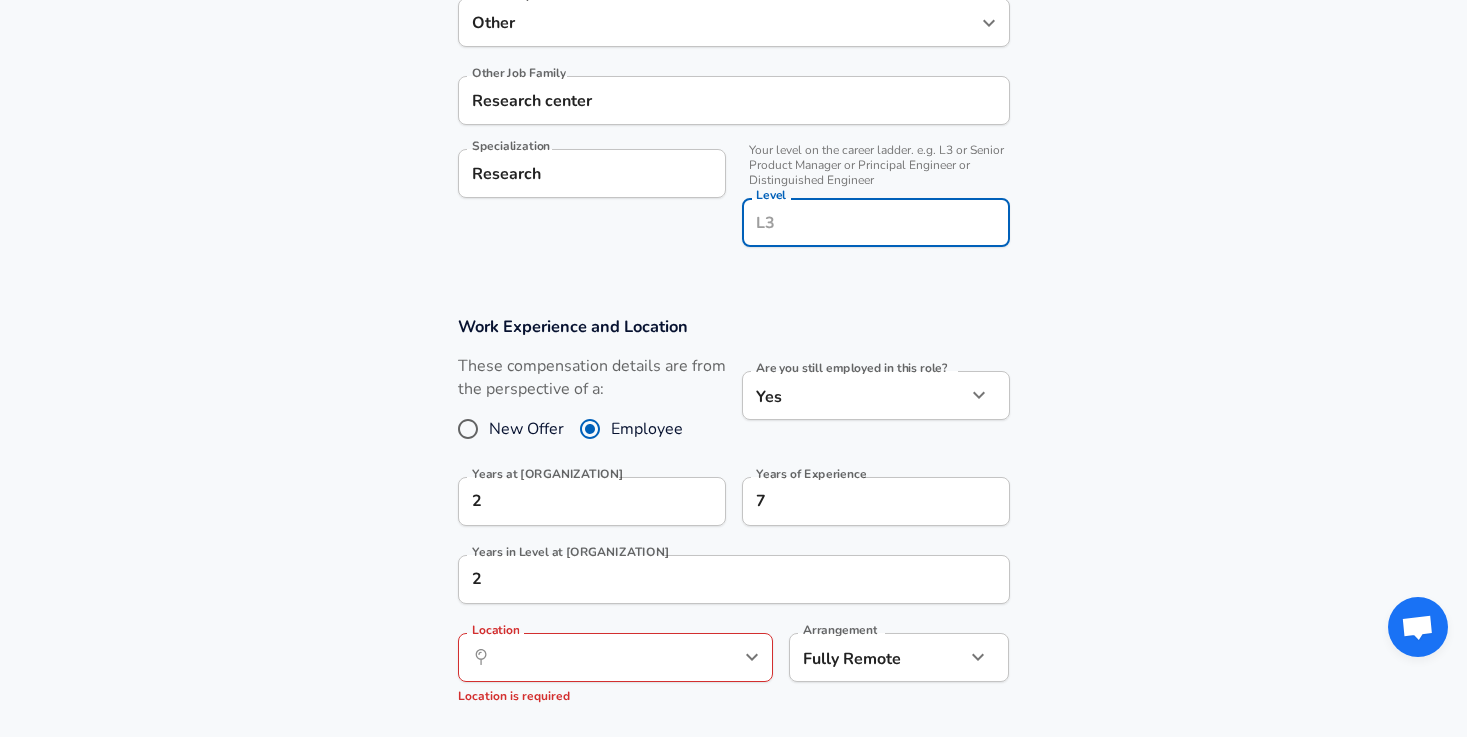 scroll, scrollTop: 784, scrollLeft: 0, axis: vertical 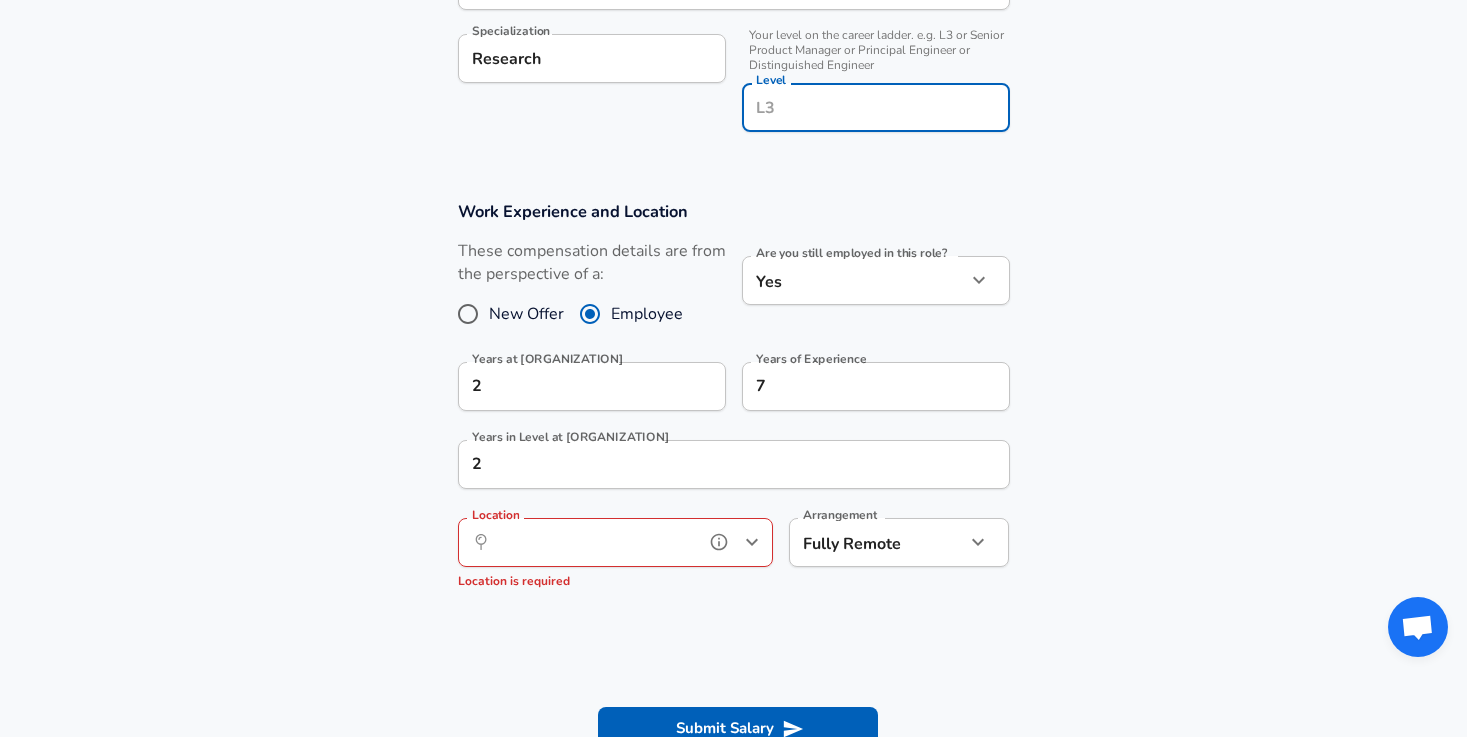 click on "Location" at bounding box center (593, 542) 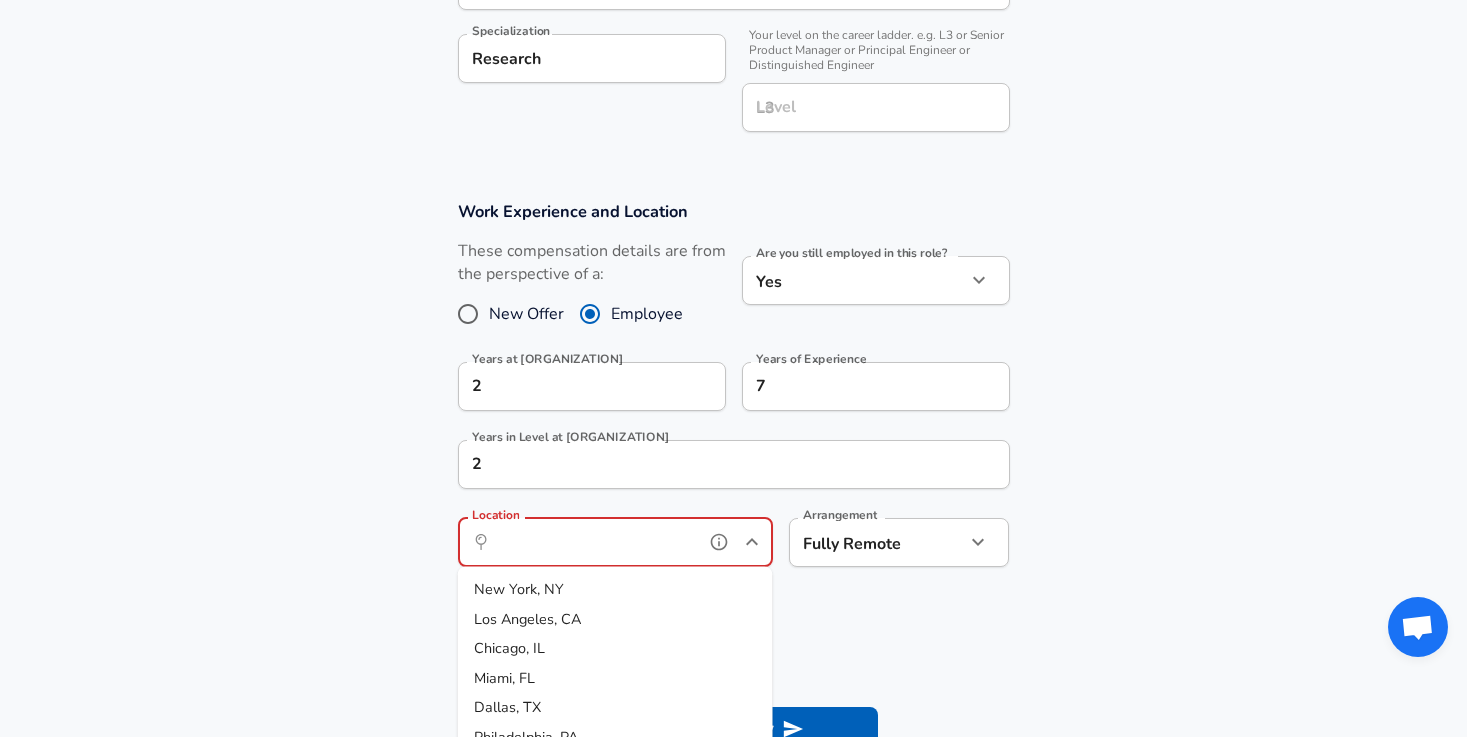 click on "New York, NY" at bounding box center (615, 590) 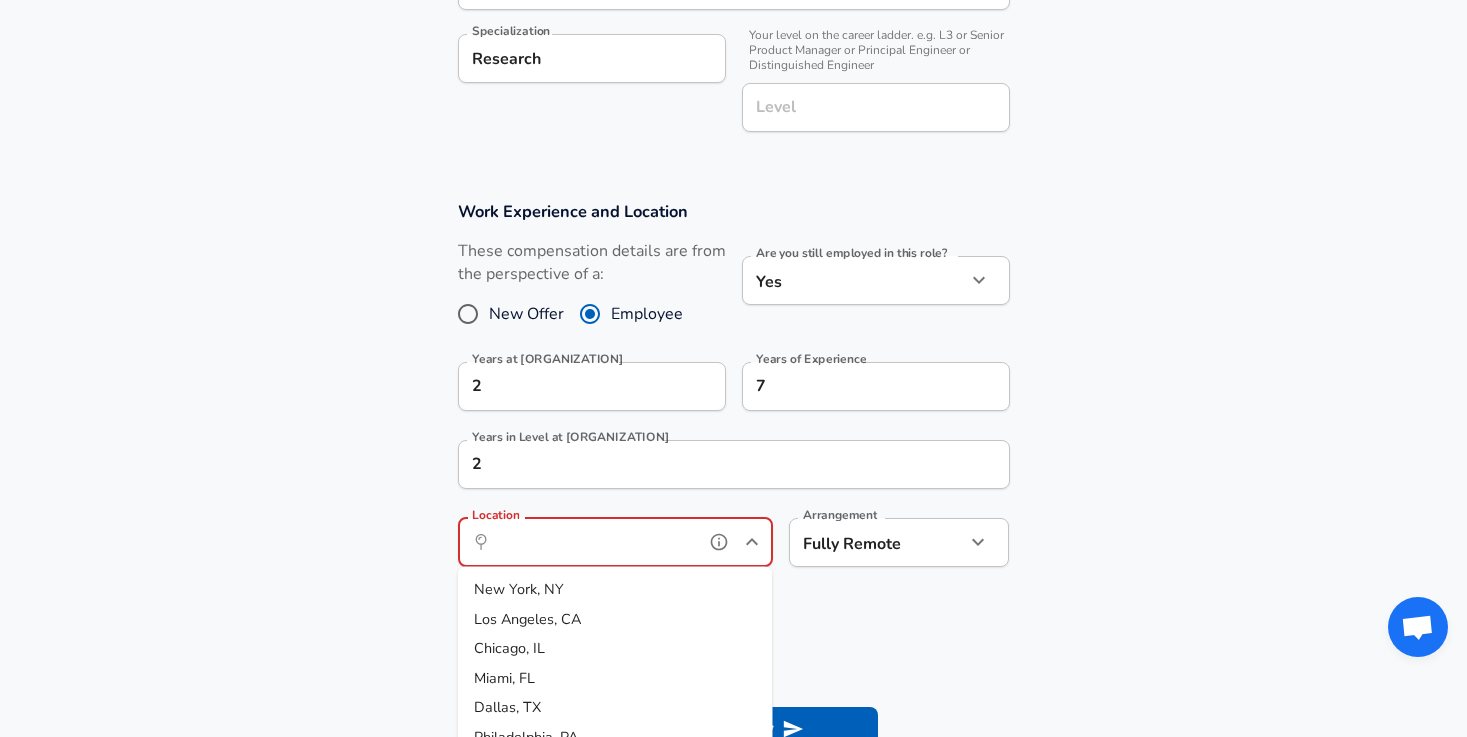 type on "New York, NY" 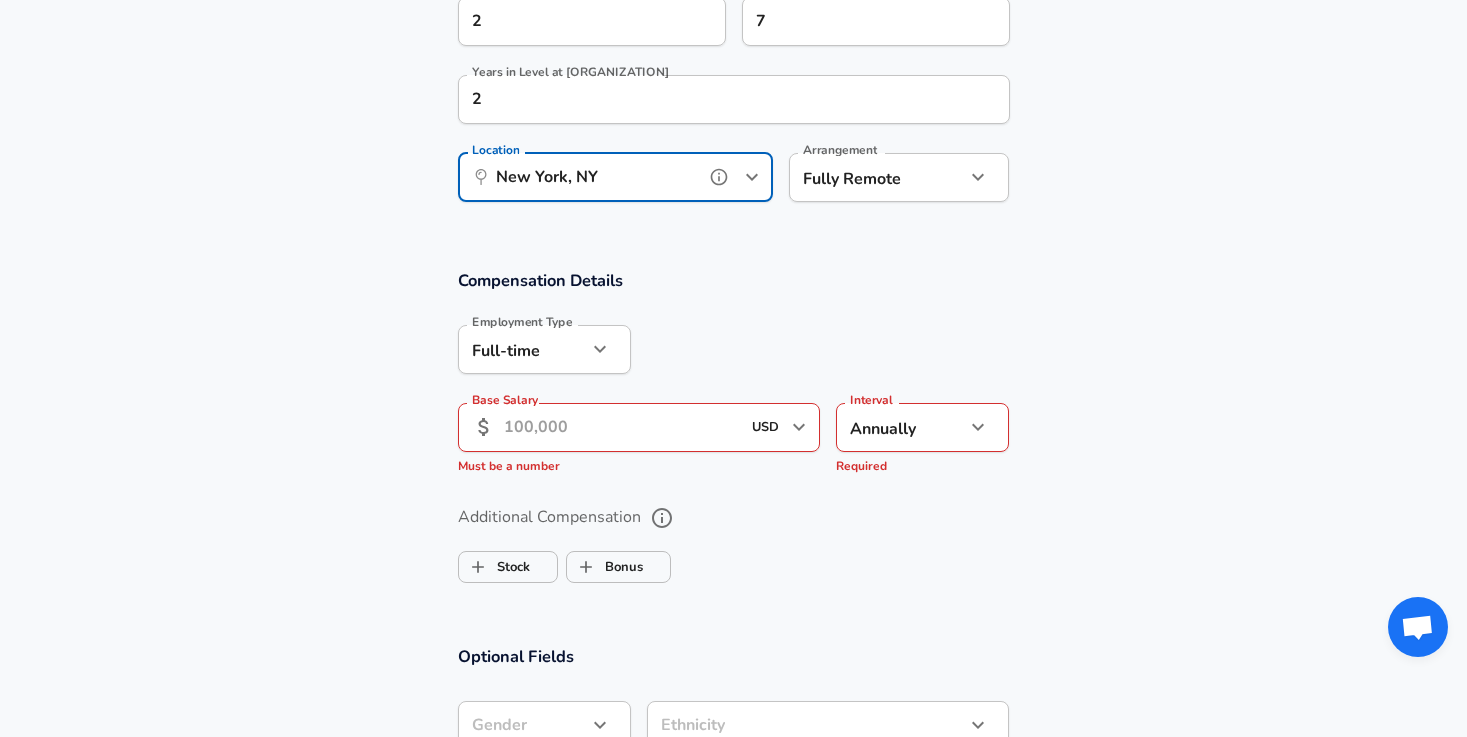 scroll, scrollTop: 1152, scrollLeft: 0, axis: vertical 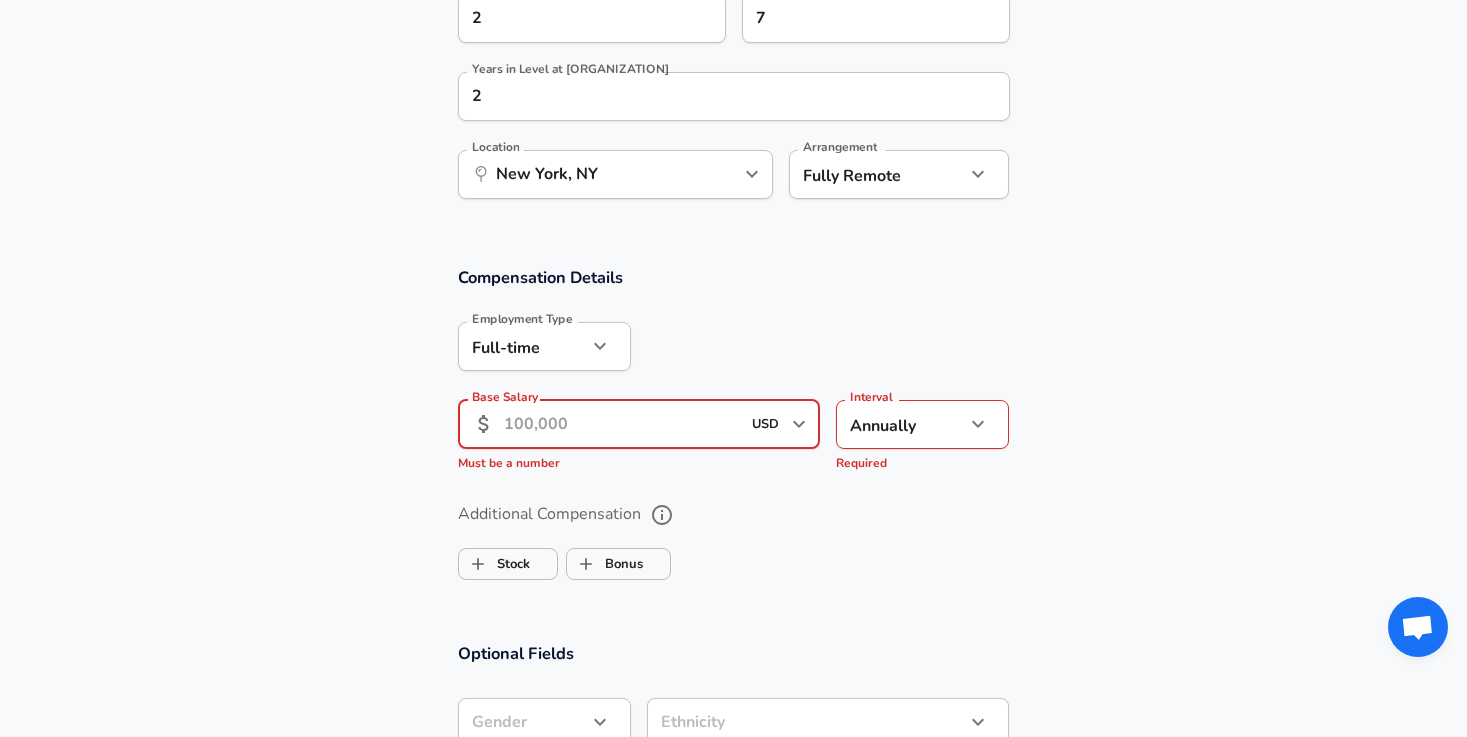 click on "Base Salary" at bounding box center [622, 424] 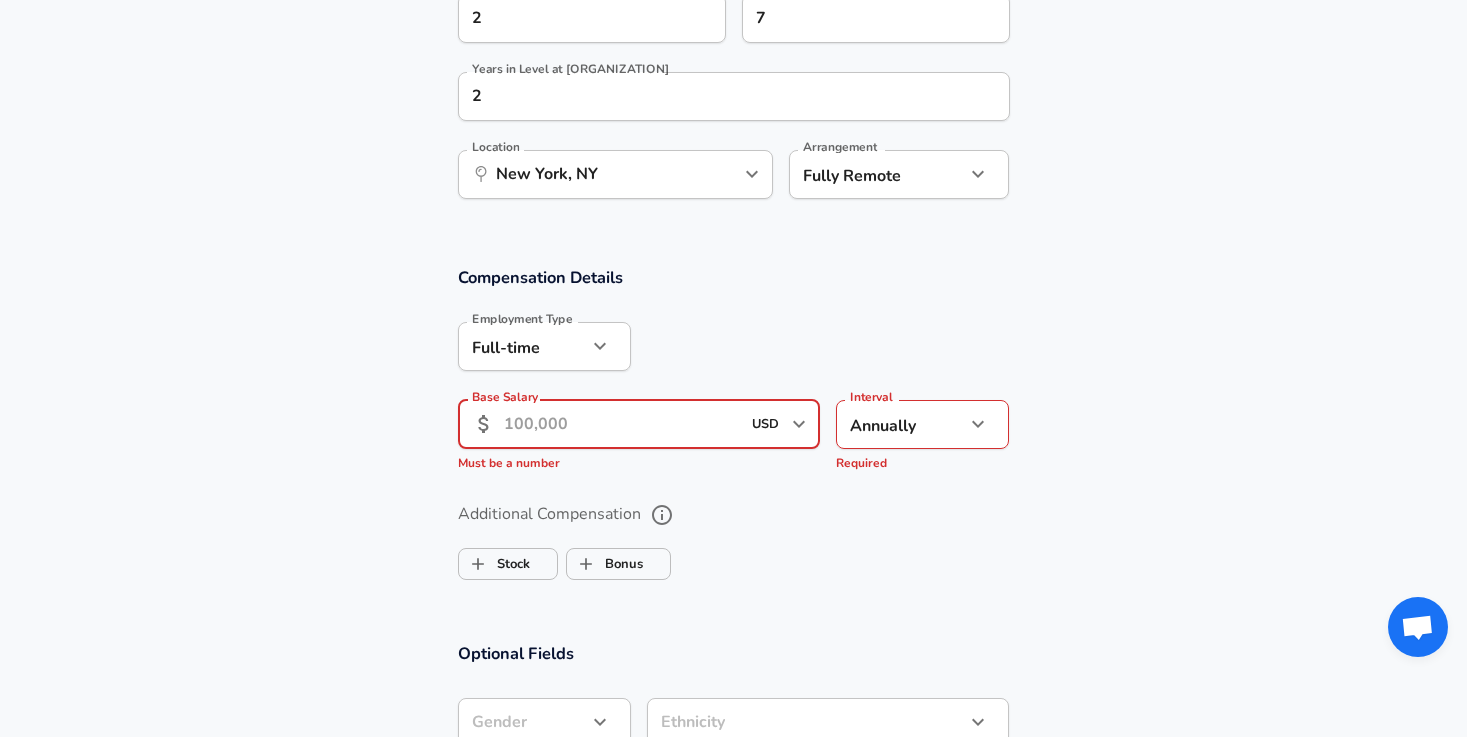 click on "Restart Add Your Salary Upload your offer letter   to verify your submission Enhance Privacy and Anonymity No Automatically hides specific fields until there are enough submissions to safely display the full details.   More Details Based on your submission and the data points that we have already collected, we will automatically hide and anonymize specific fields if there aren't enough data points to remain sufficiently anonymous. Company & Title Information   Enter the company you received your offer from Company [ORGANIZATION] Company   Select the title that closest resembles your official title. This should be similar to the title that was present on your offer letter. Title Research Scientist Title   Select a job family that best fits your role. If you can't find one, select 'Other' to enter a custom job family Job Family Other Job Family Other Job Family Research center Other Job Family Specialization Research Specialization   Level Level Work Experience and Location New Offer Employee Yes yes Years at [ORGANIZATION] 2 7 2" at bounding box center (733, -784) 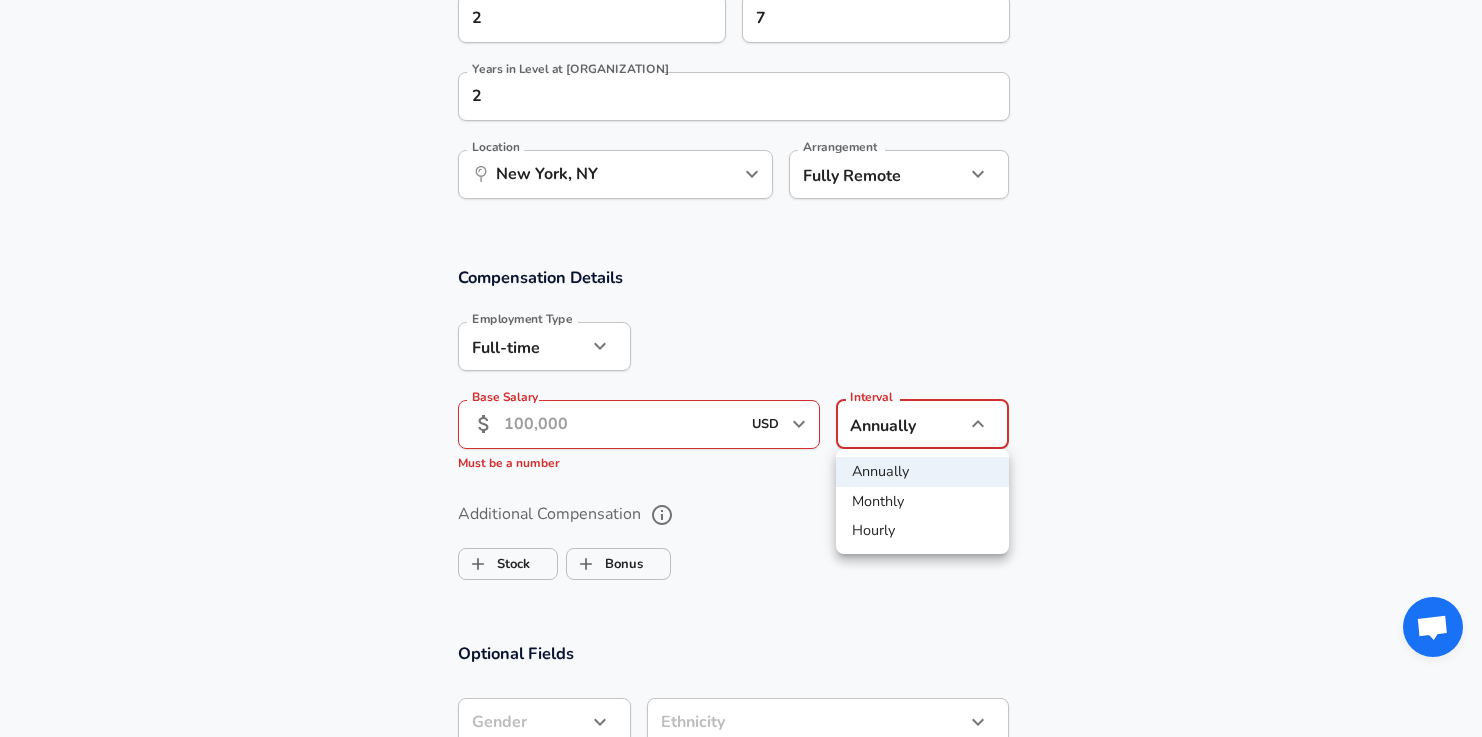 drag, startPoint x: 874, startPoint y: 509, endPoint x: 798, endPoint y: 486, distance: 79.40403 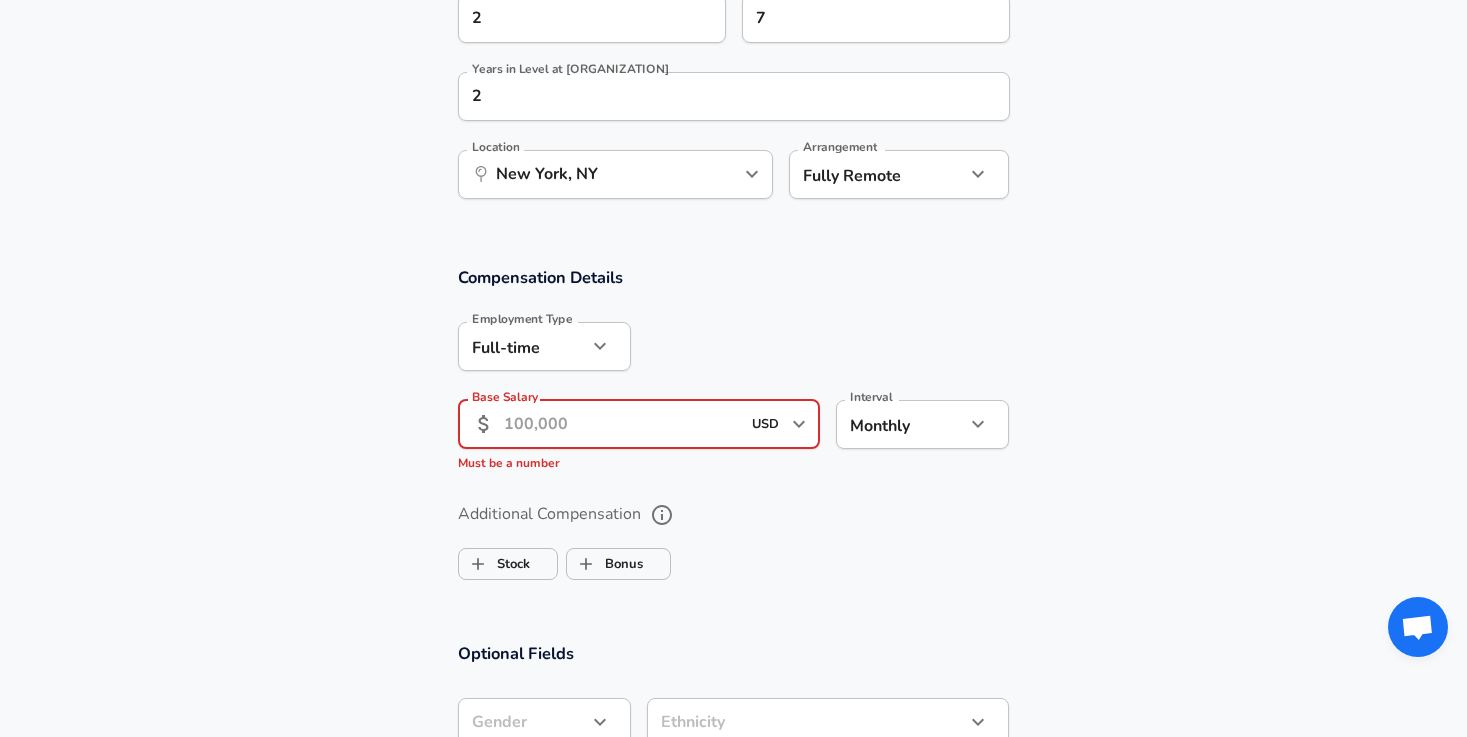 click on "Base Salary" at bounding box center [622, 424] 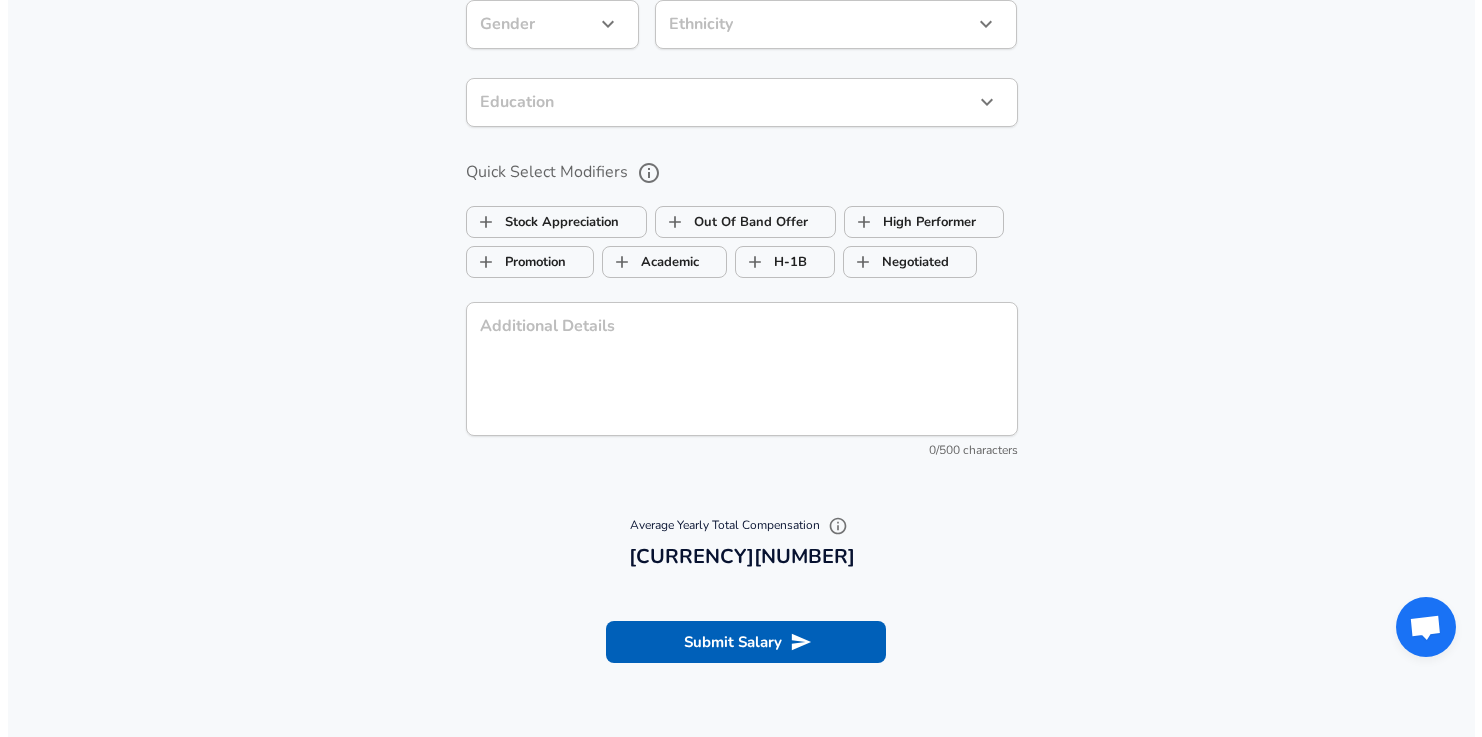 scroll, scrollTop: 1834, scrollLeft: 0, axis: vertical 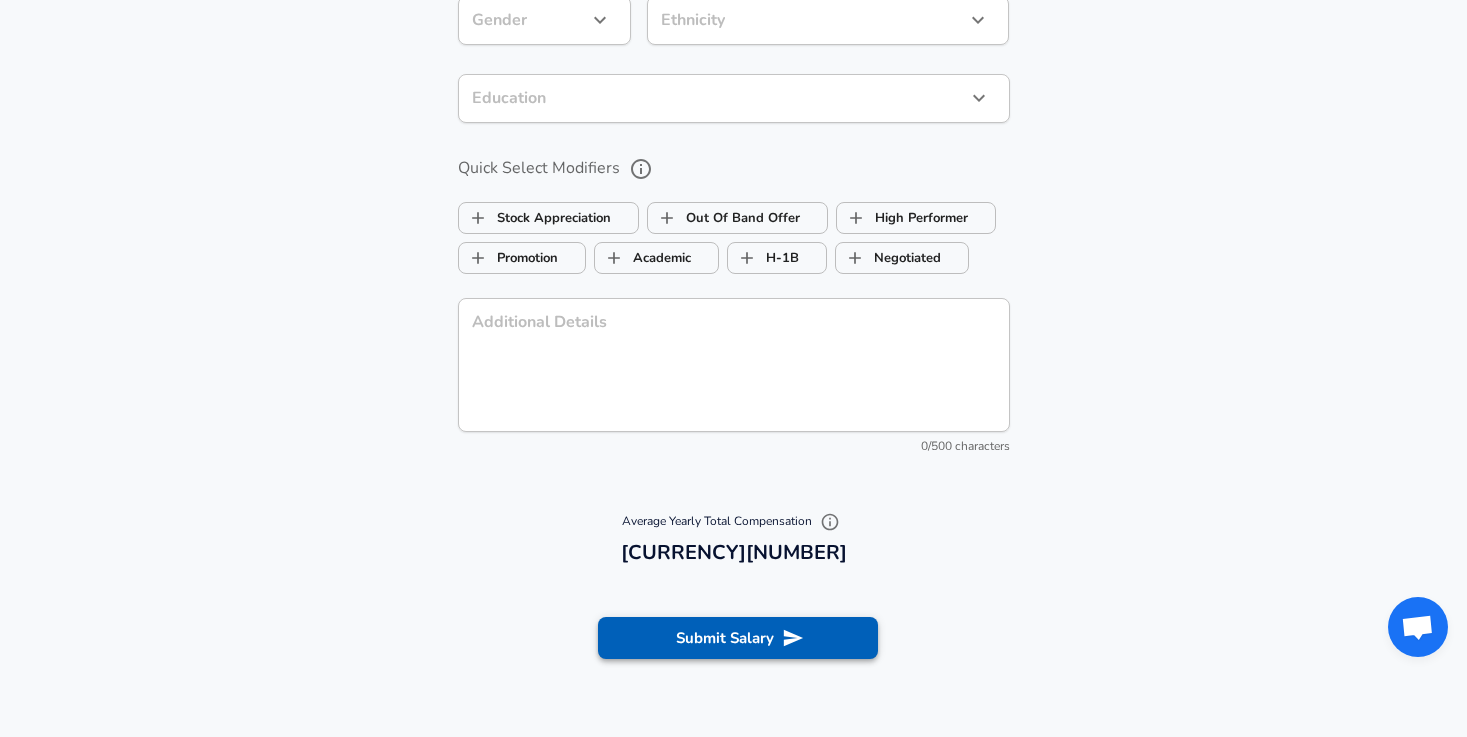 type on "[NUMBER]" 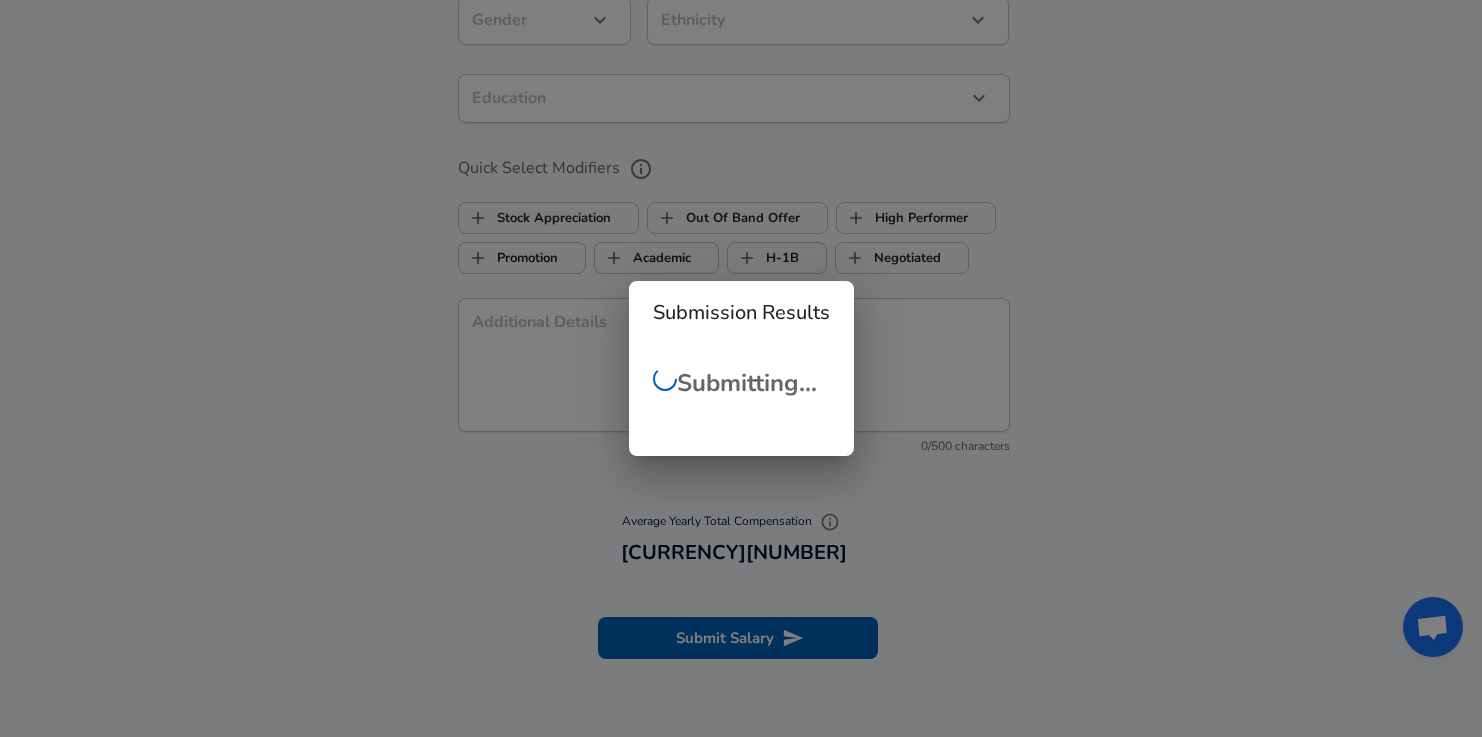 type 